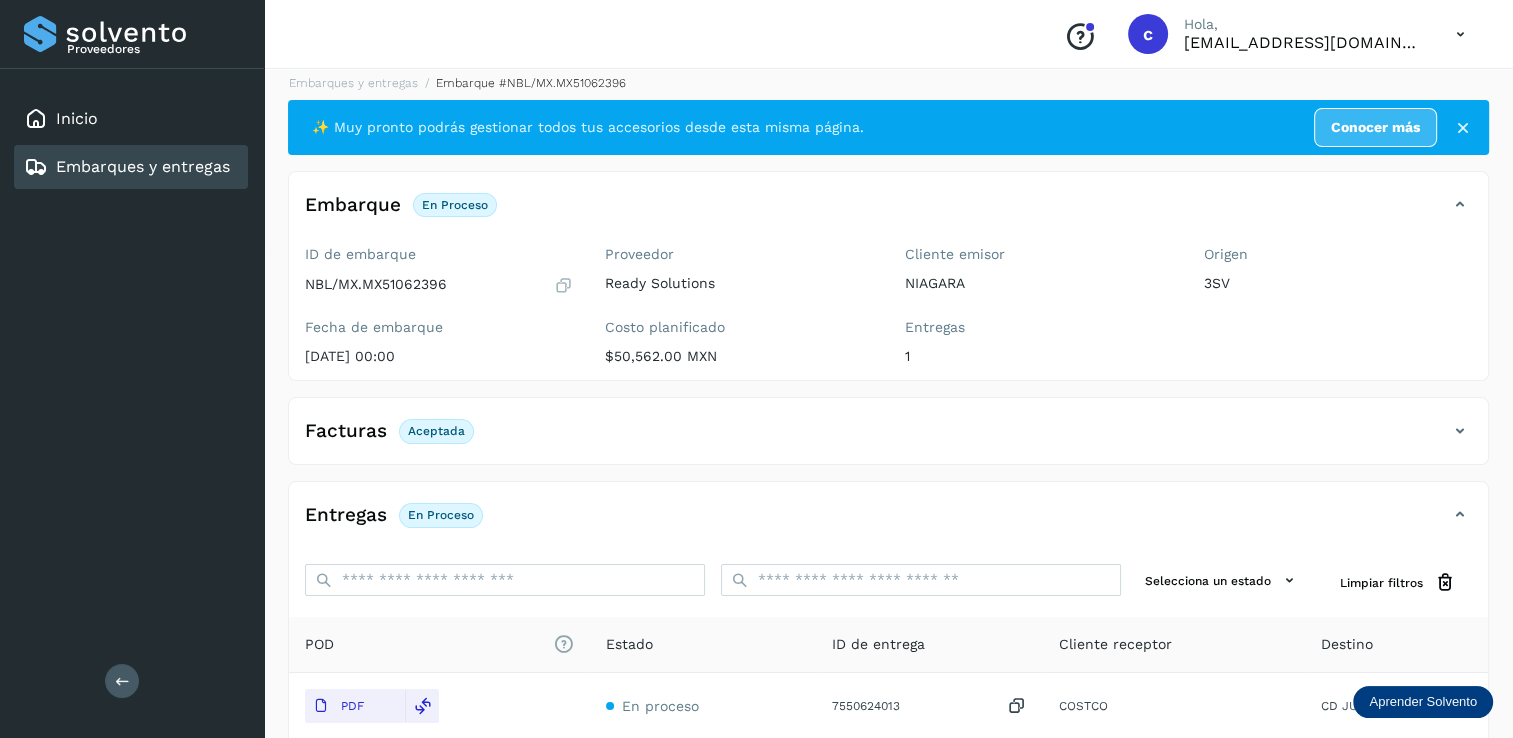 scroll, scrollTop: 0, scrollLeft: 0, axis: both 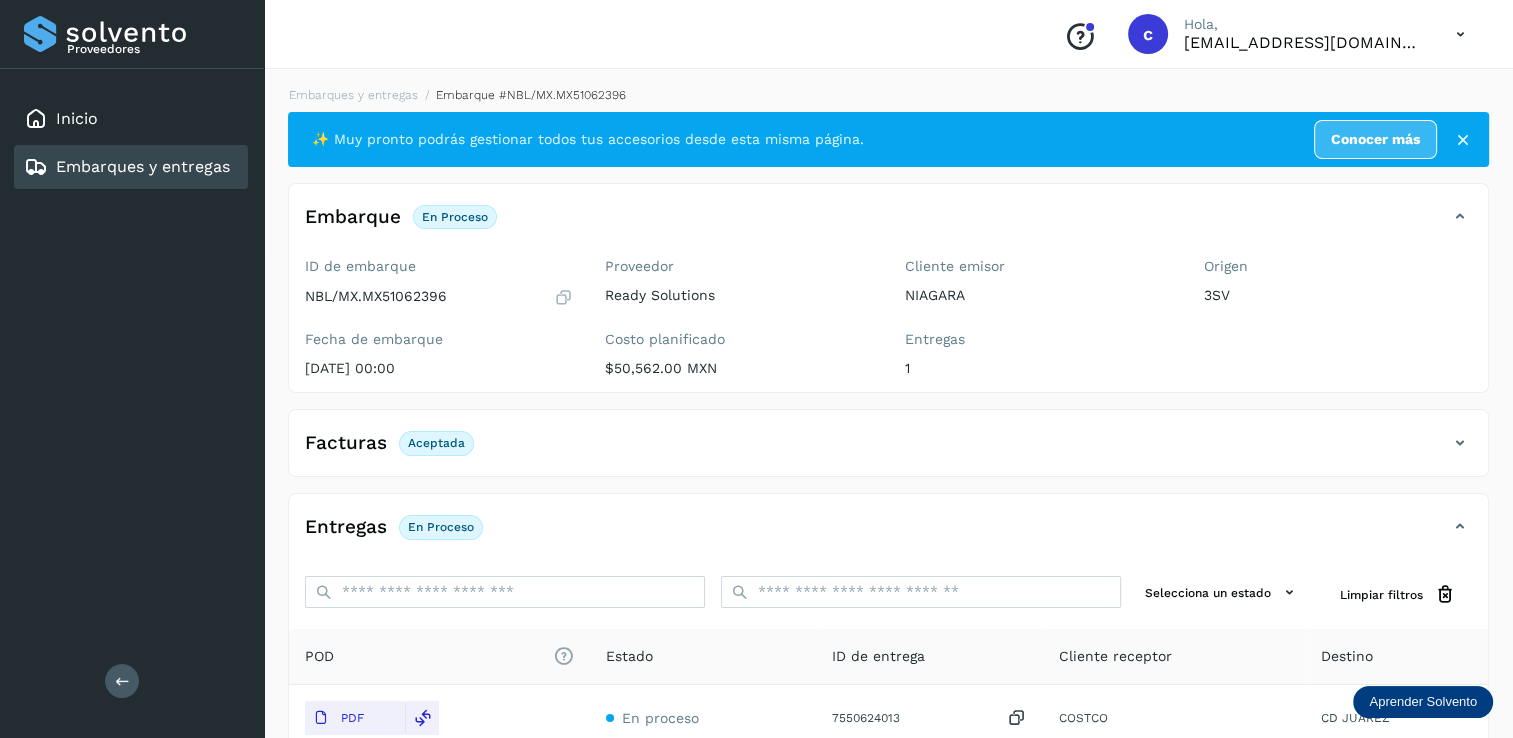 drag, startPoint x: 996, startPoint y: 666, endPoint x: 480, endPoint y: 658, distance: 516.062 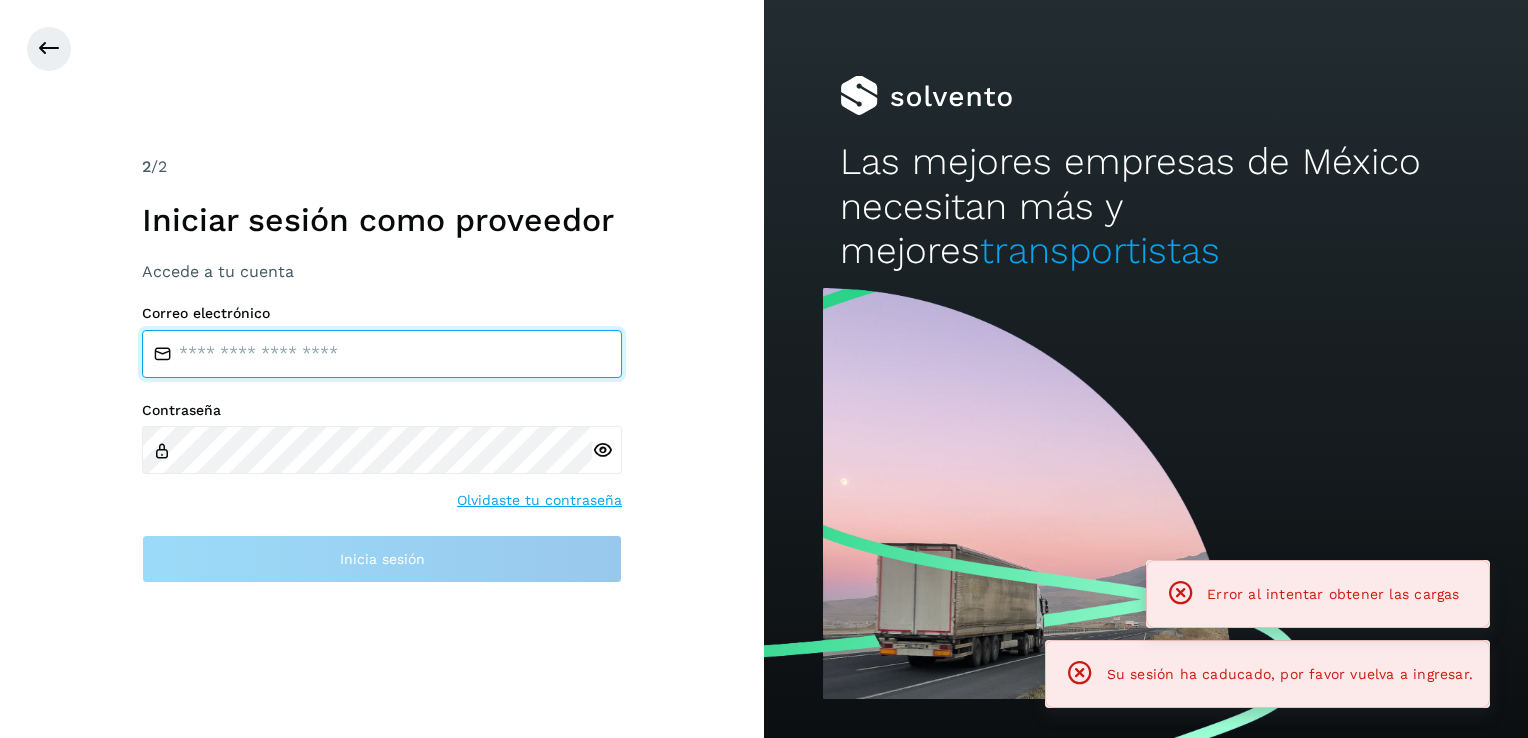 type on "**********" 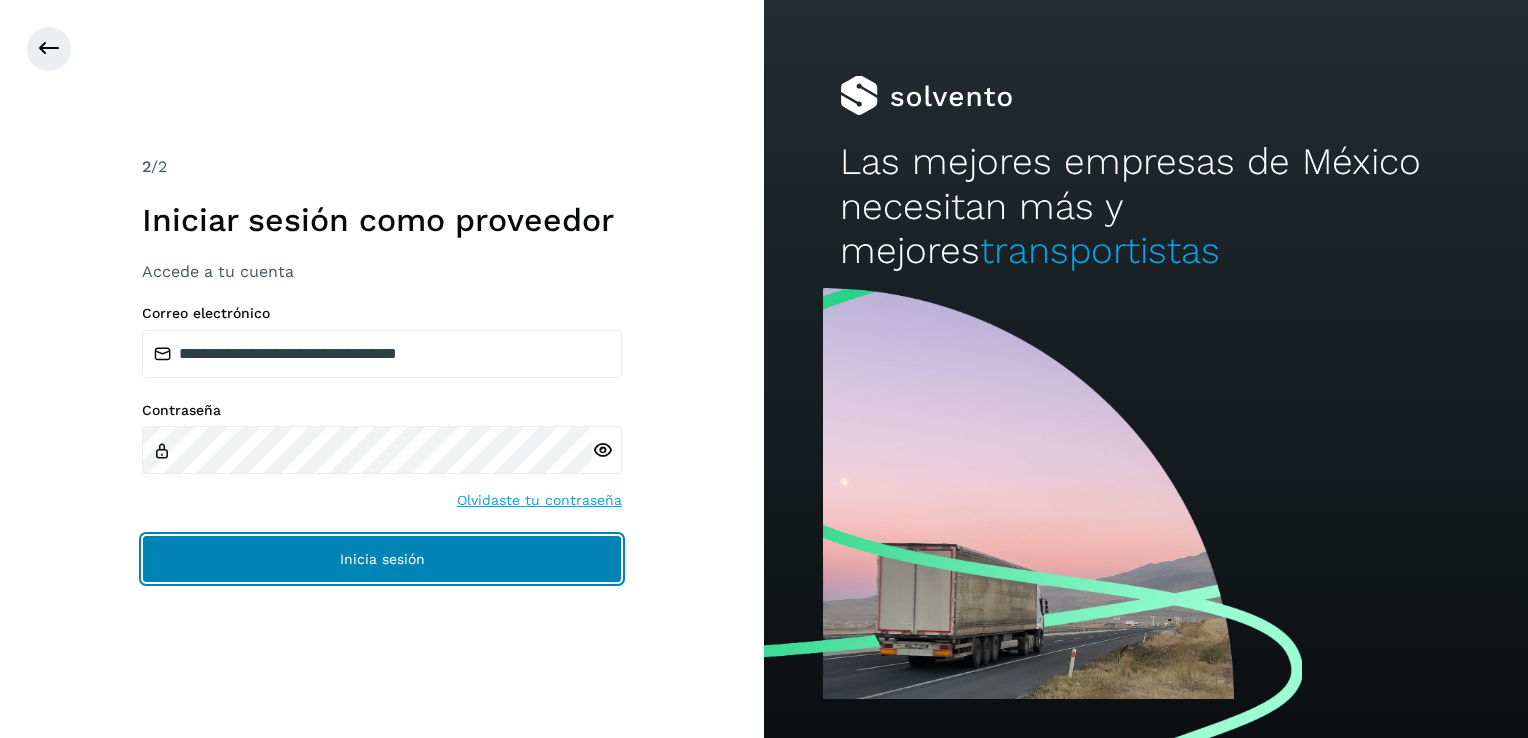 click on "Inicia sesión" at bounding box center (382, 559) 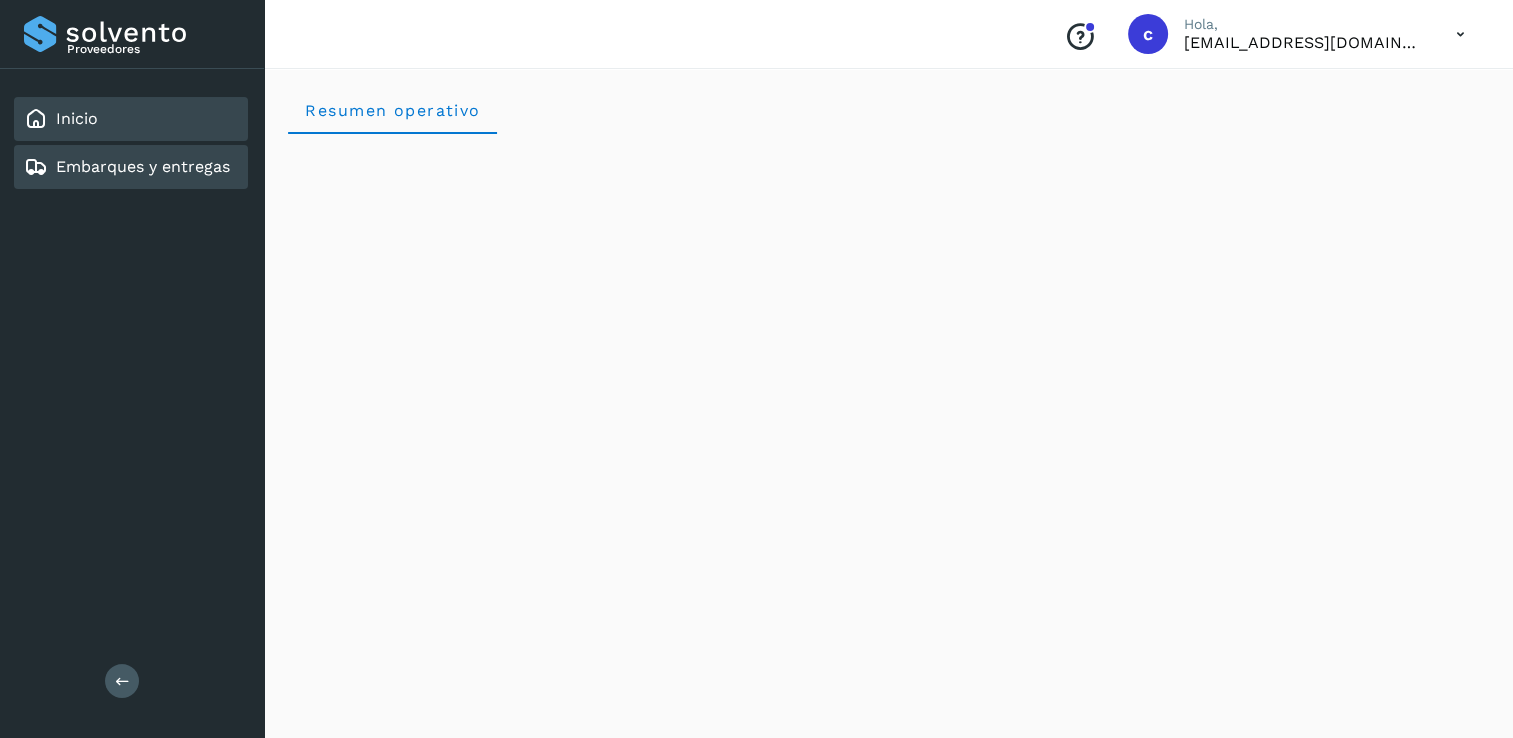 click on "Embarques y entregas" at bounding box center [143, 166] 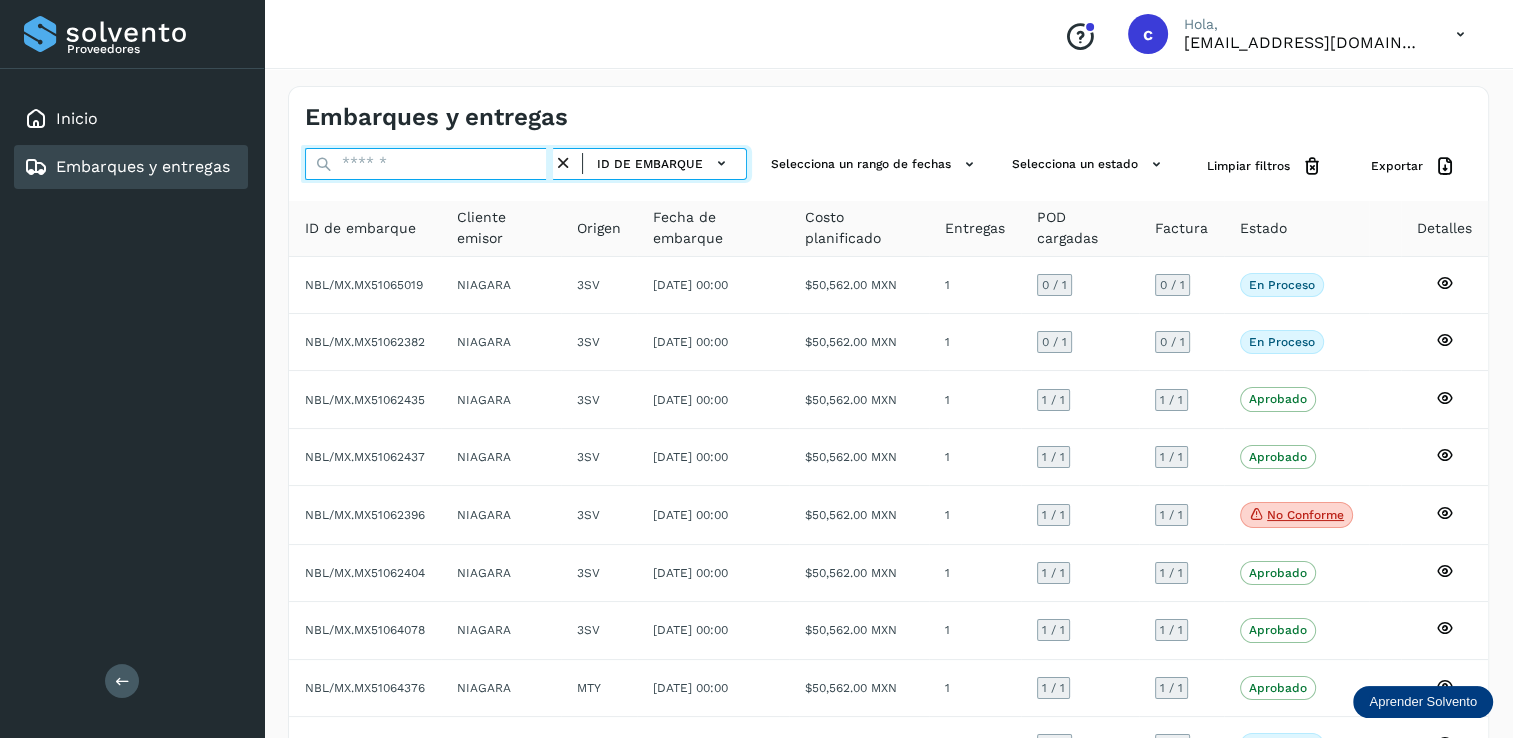 click at bounding box center (429, 164) 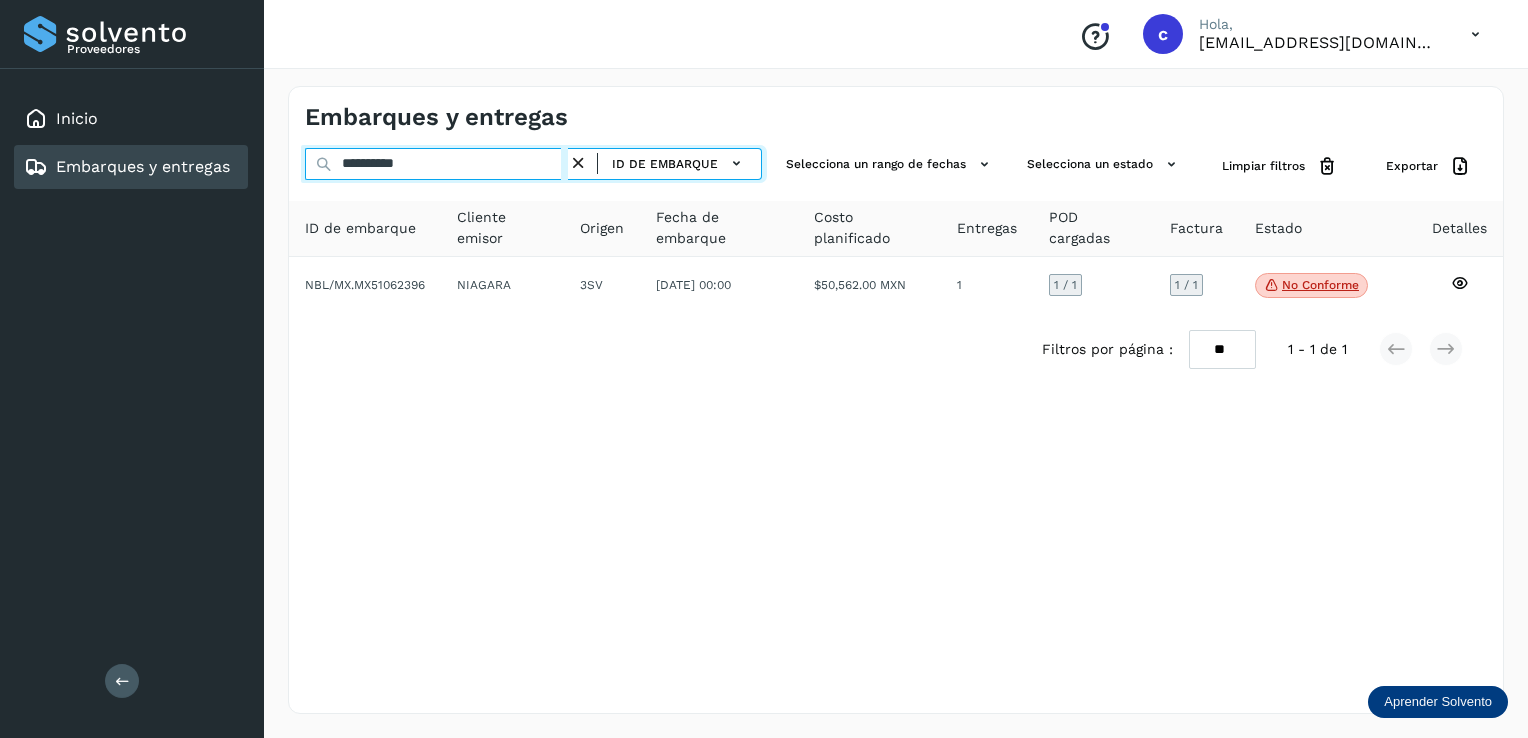 click on "**********" at bounding box center [436, 164] 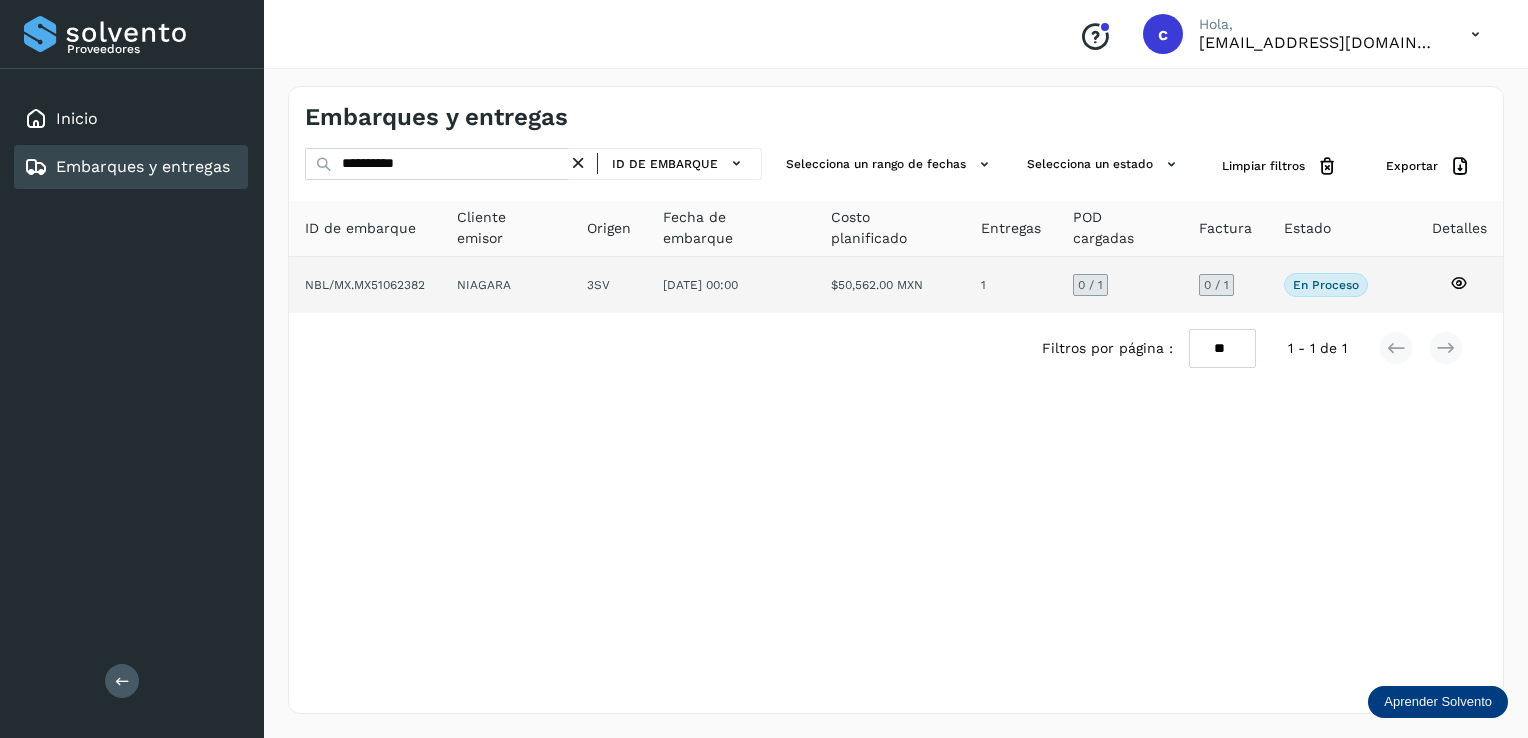 click 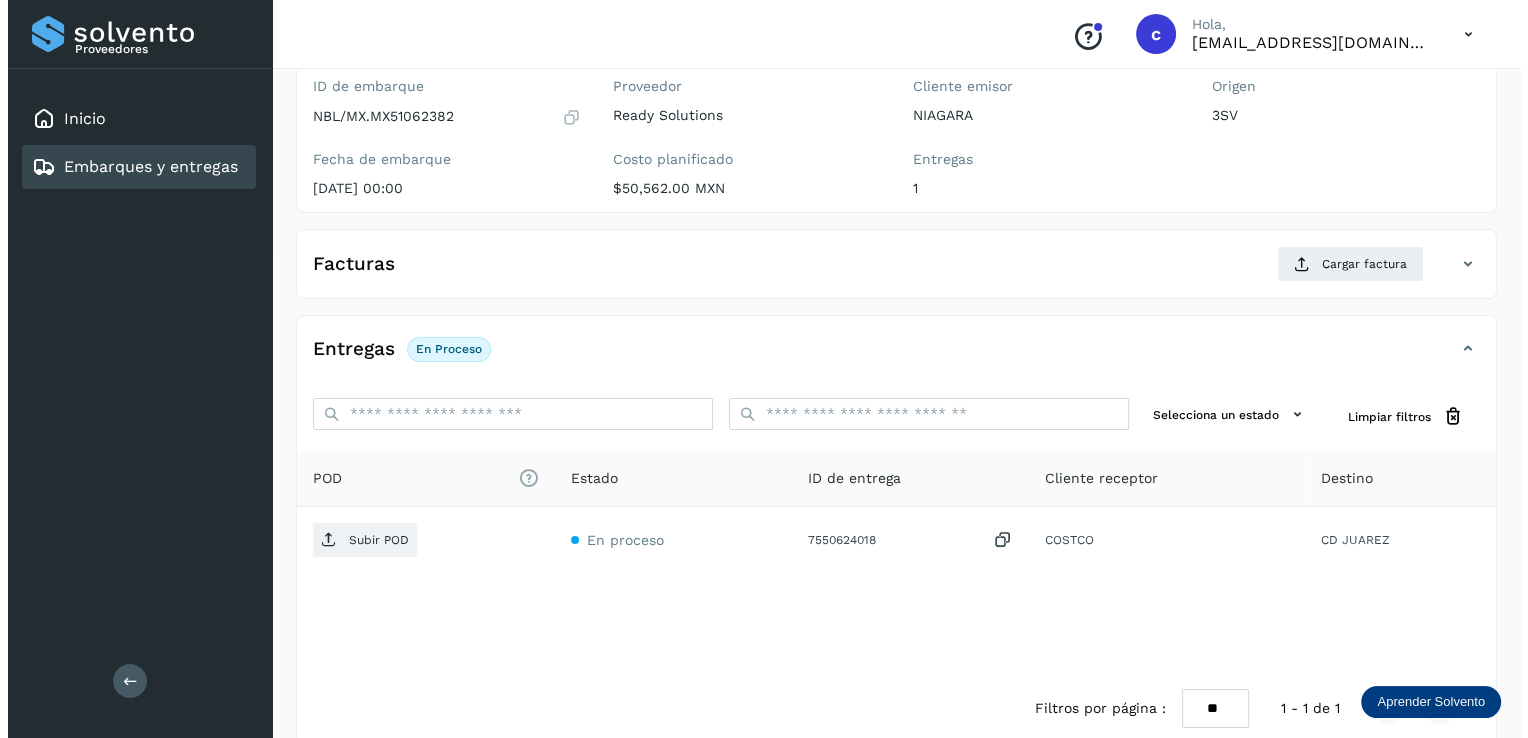 scroll, scrollTop: 208, scrollLeft: 0, axis: vertical 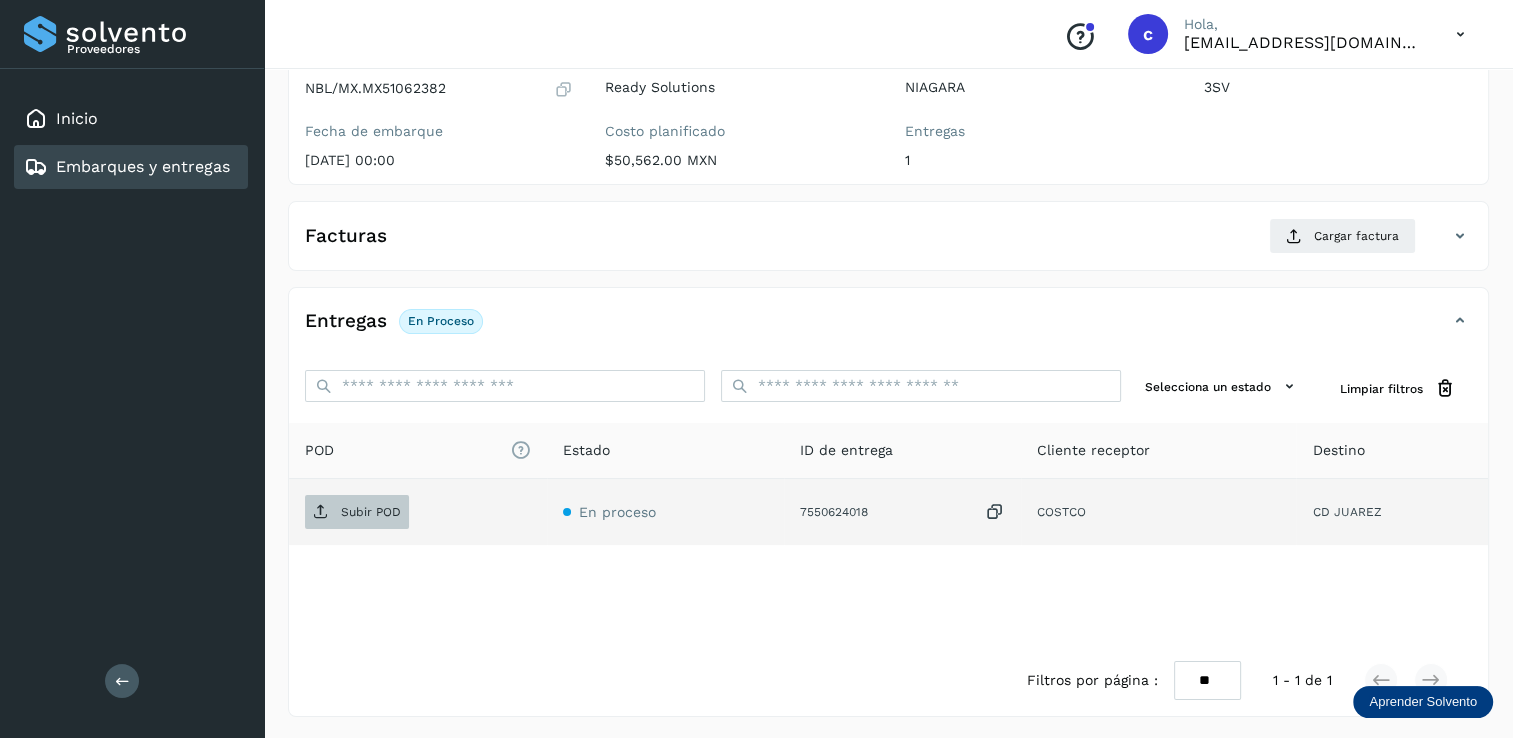 click on "Subir POD" at bounding box center [371, 512] 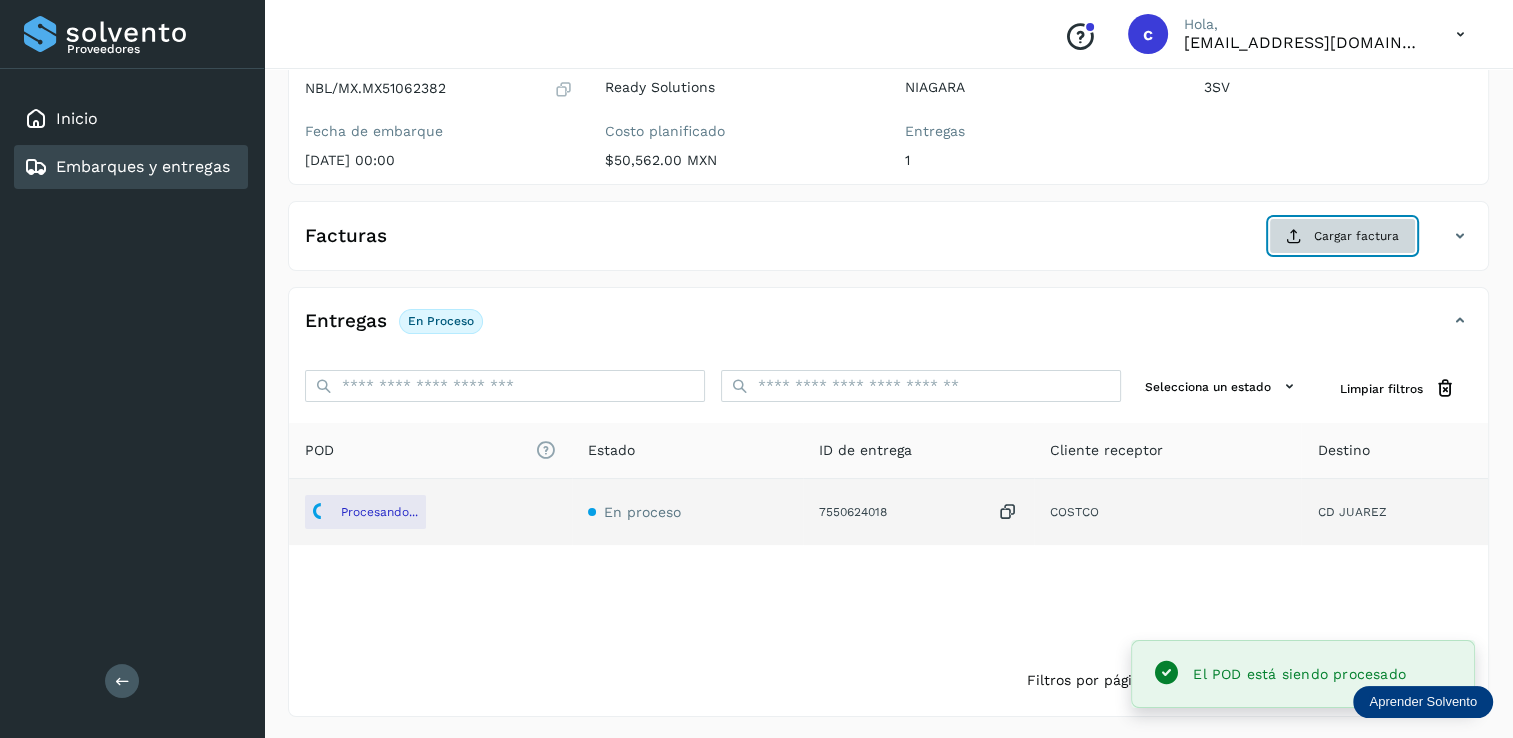 click on "Cargar factura" 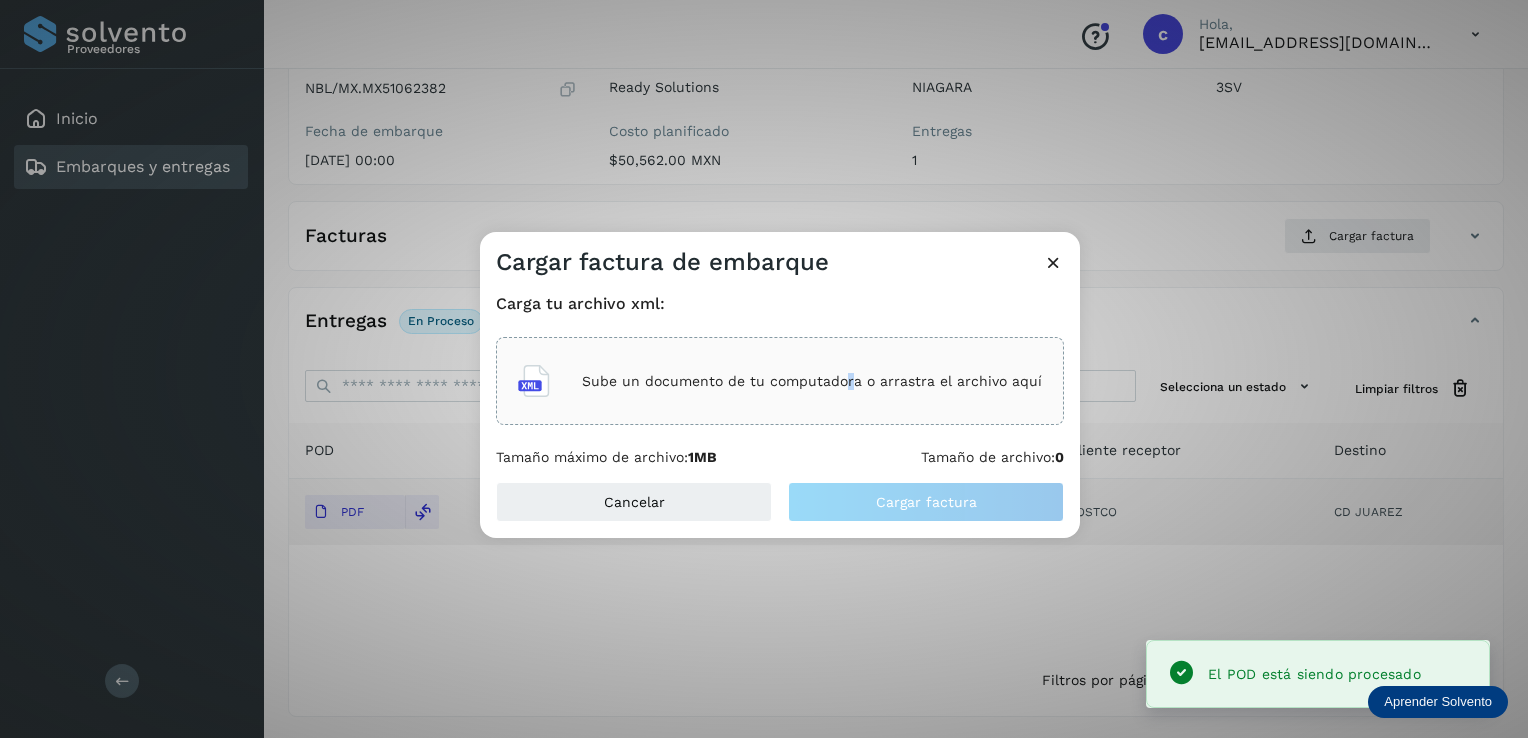 click on "Sube un documento de tu computadora o arrastra el archivo aquí" 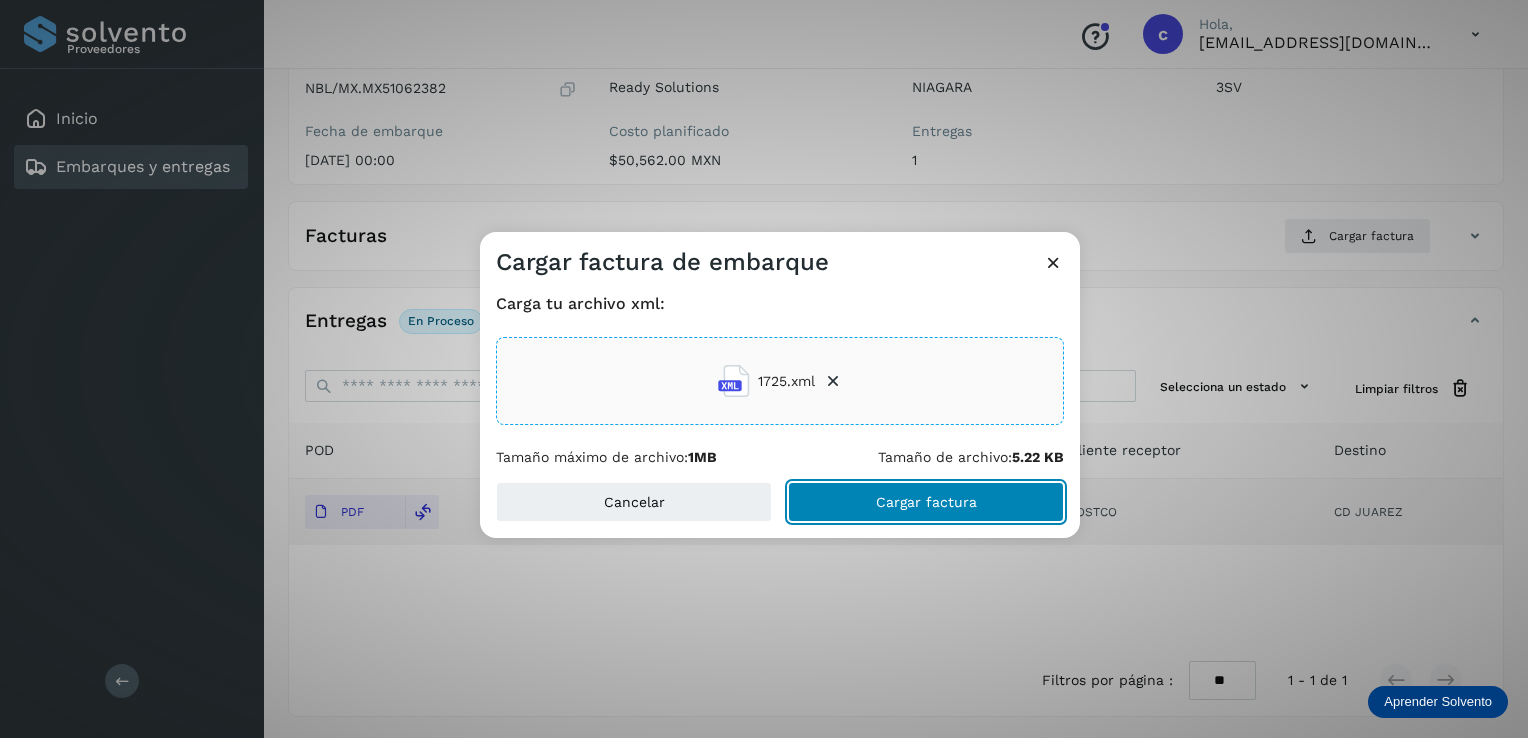 click on "Cargar factura" 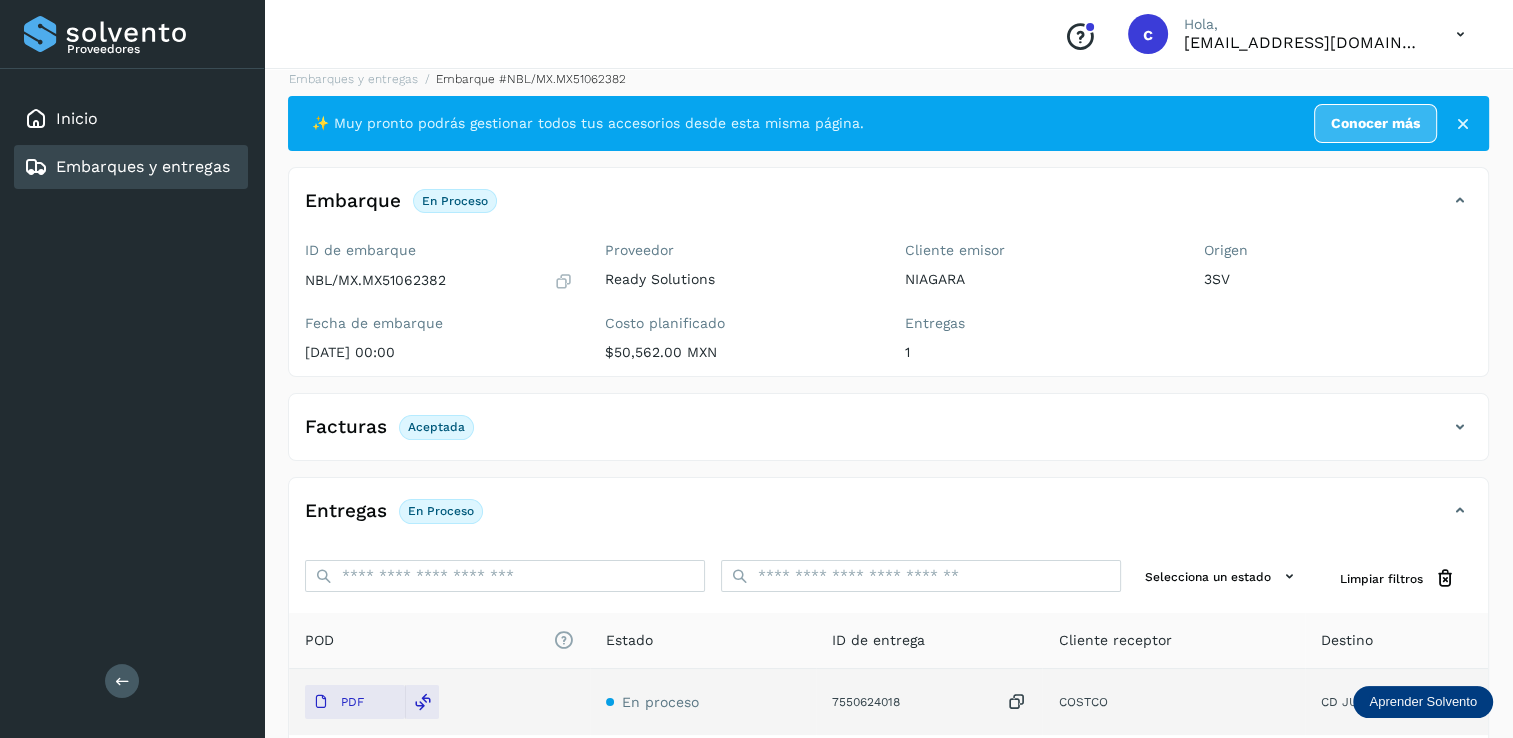 scroll, scrollTop: 7, scrollLeft: 0, axis: vertical 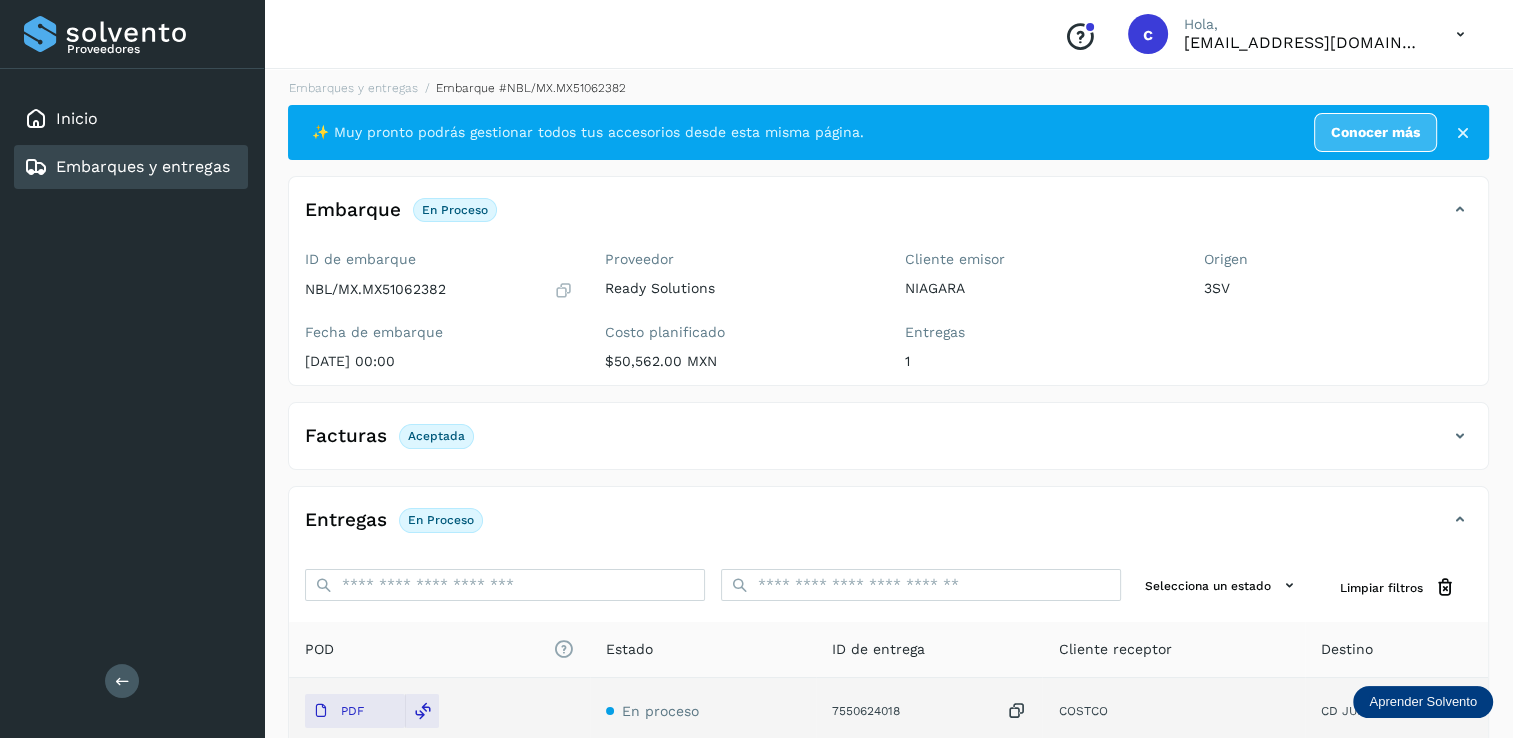 click on "Embarques y entregas" at bounding box center [143, 166] 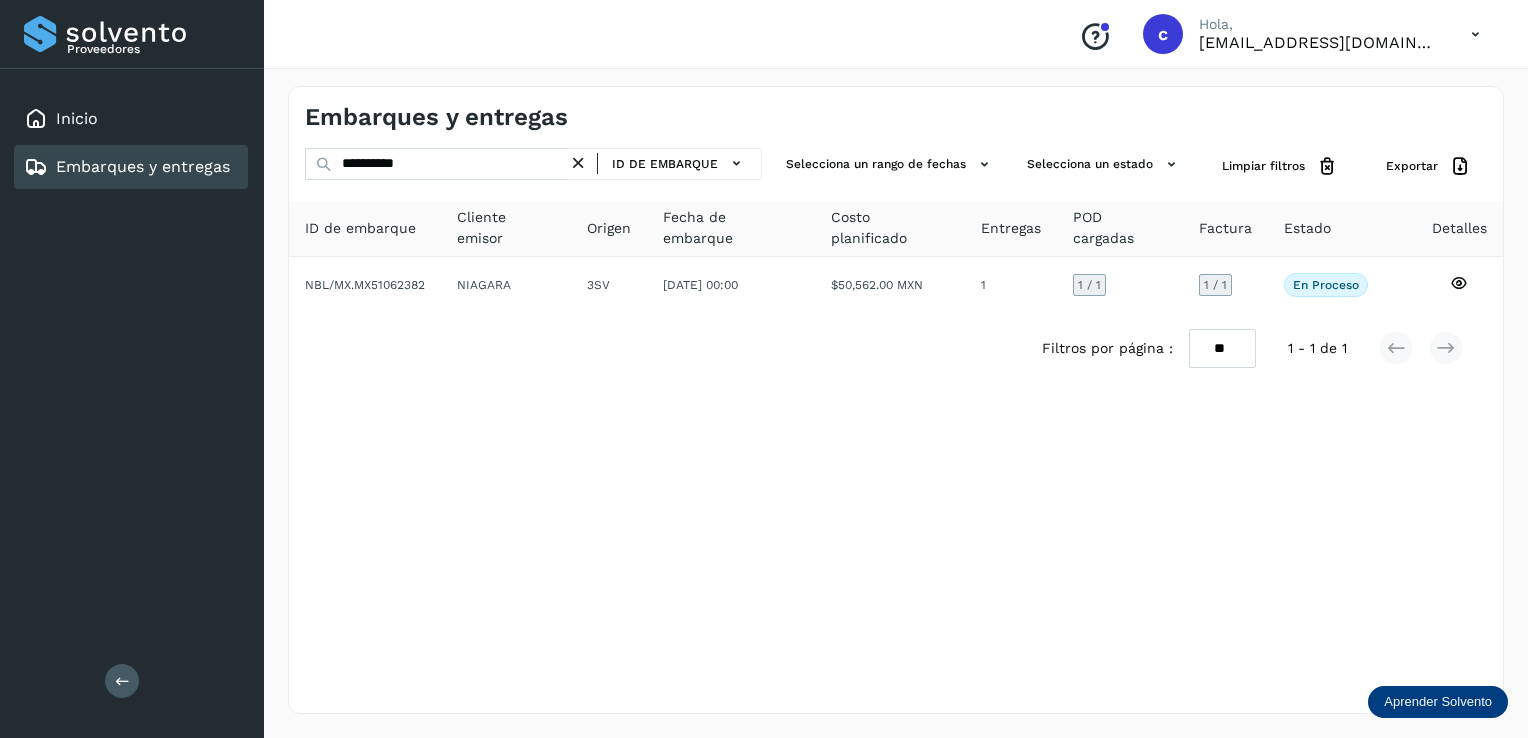 click on "**********" at bounding box center [896, 400] 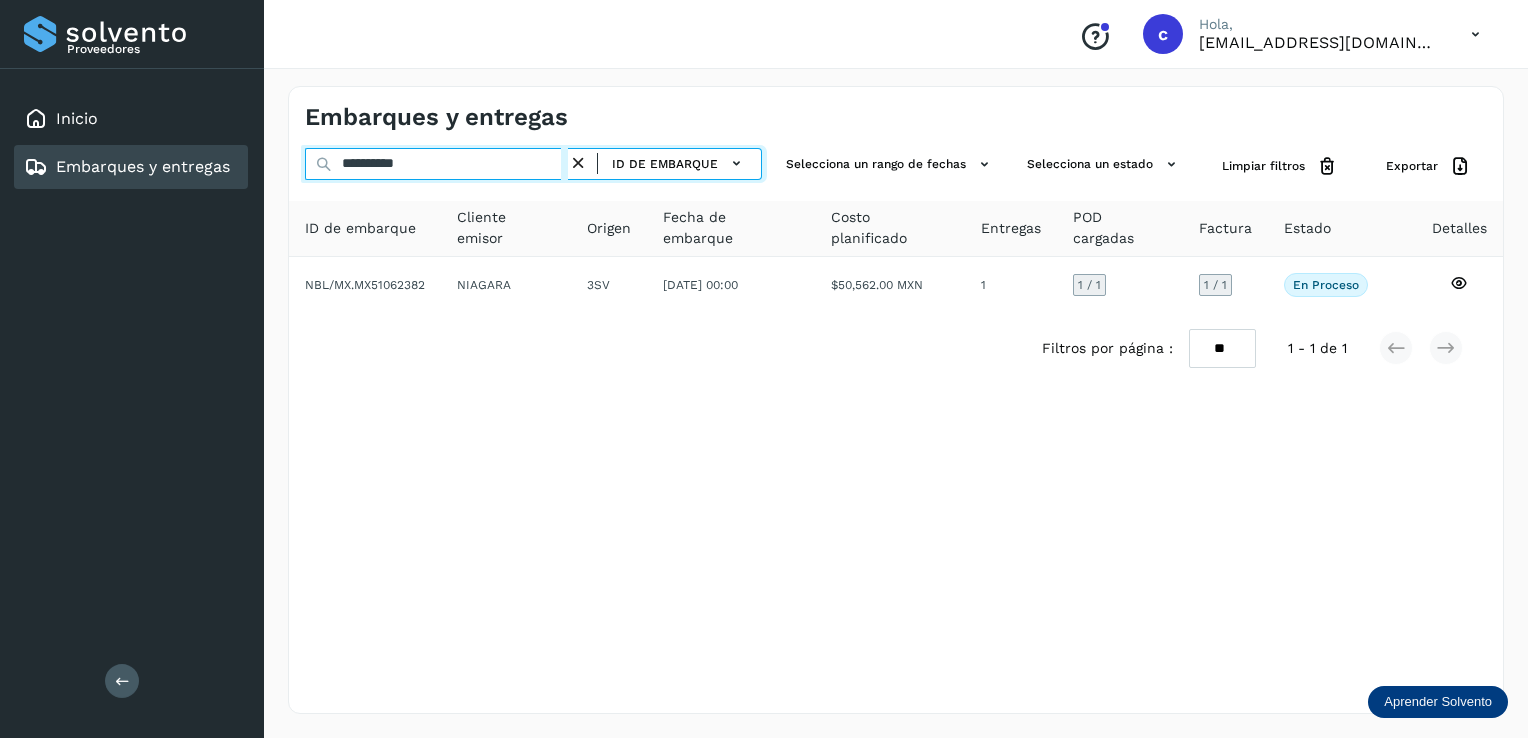 click on "**********" at bounding box center [436, 164] 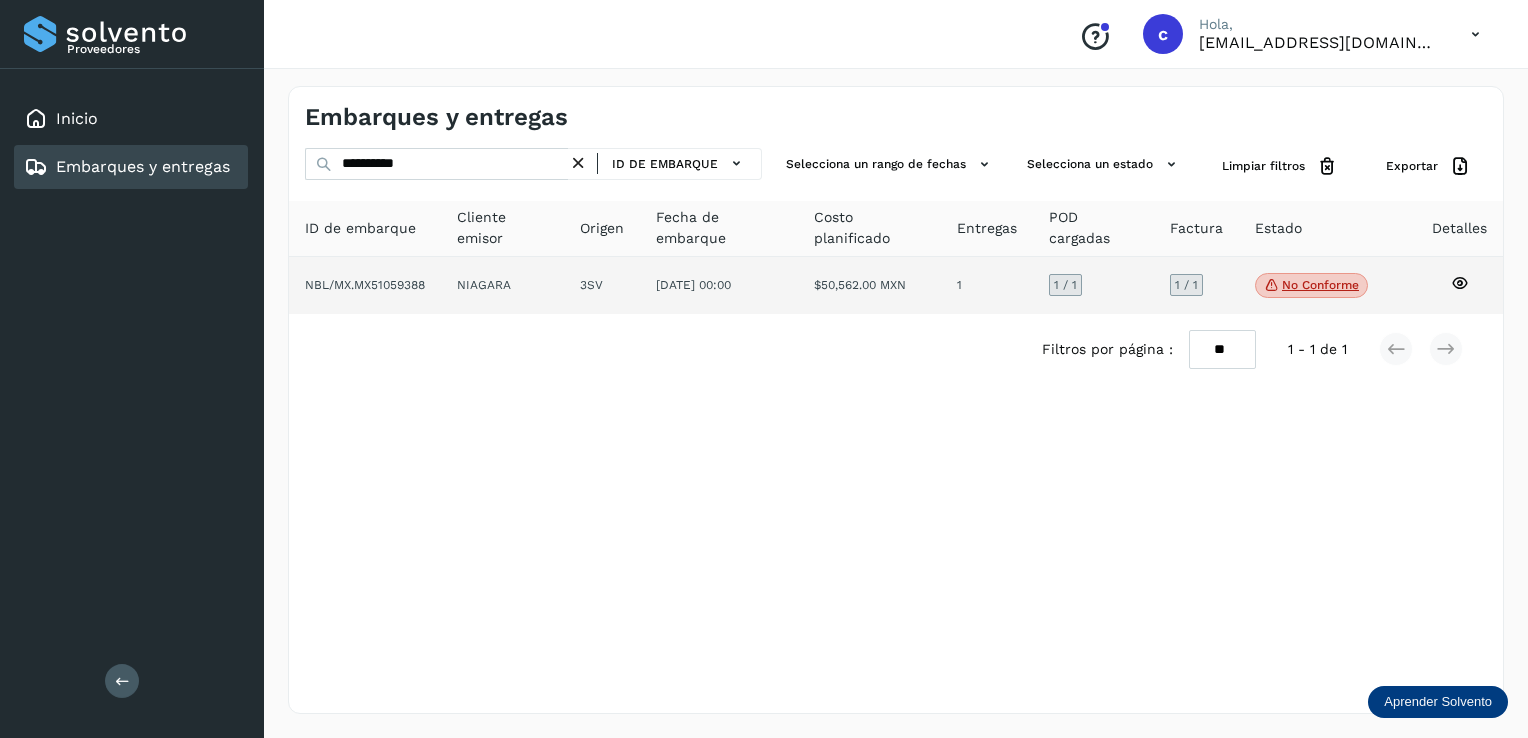 click 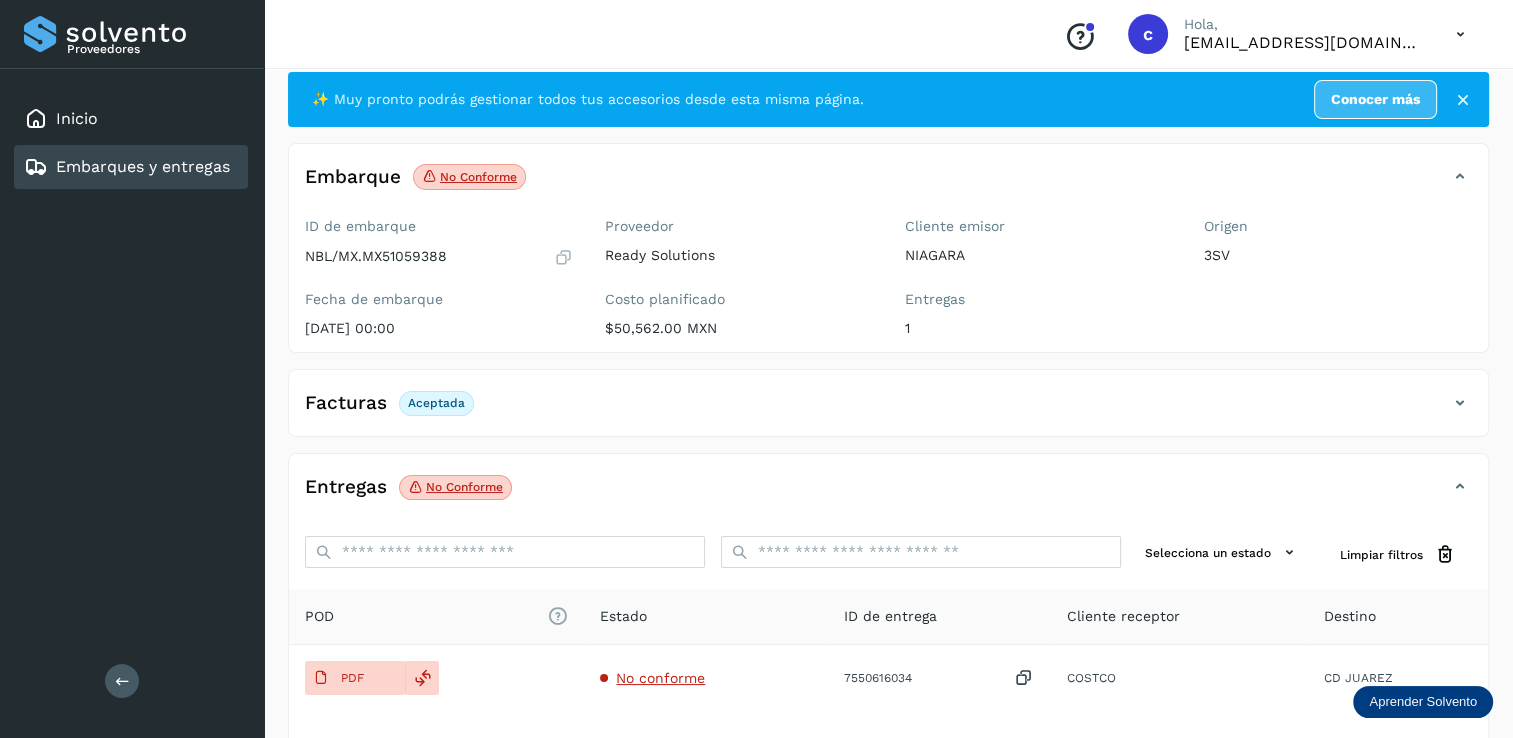 scroll, scrollTop: 7, scrollLeft: 0, axis: vertical 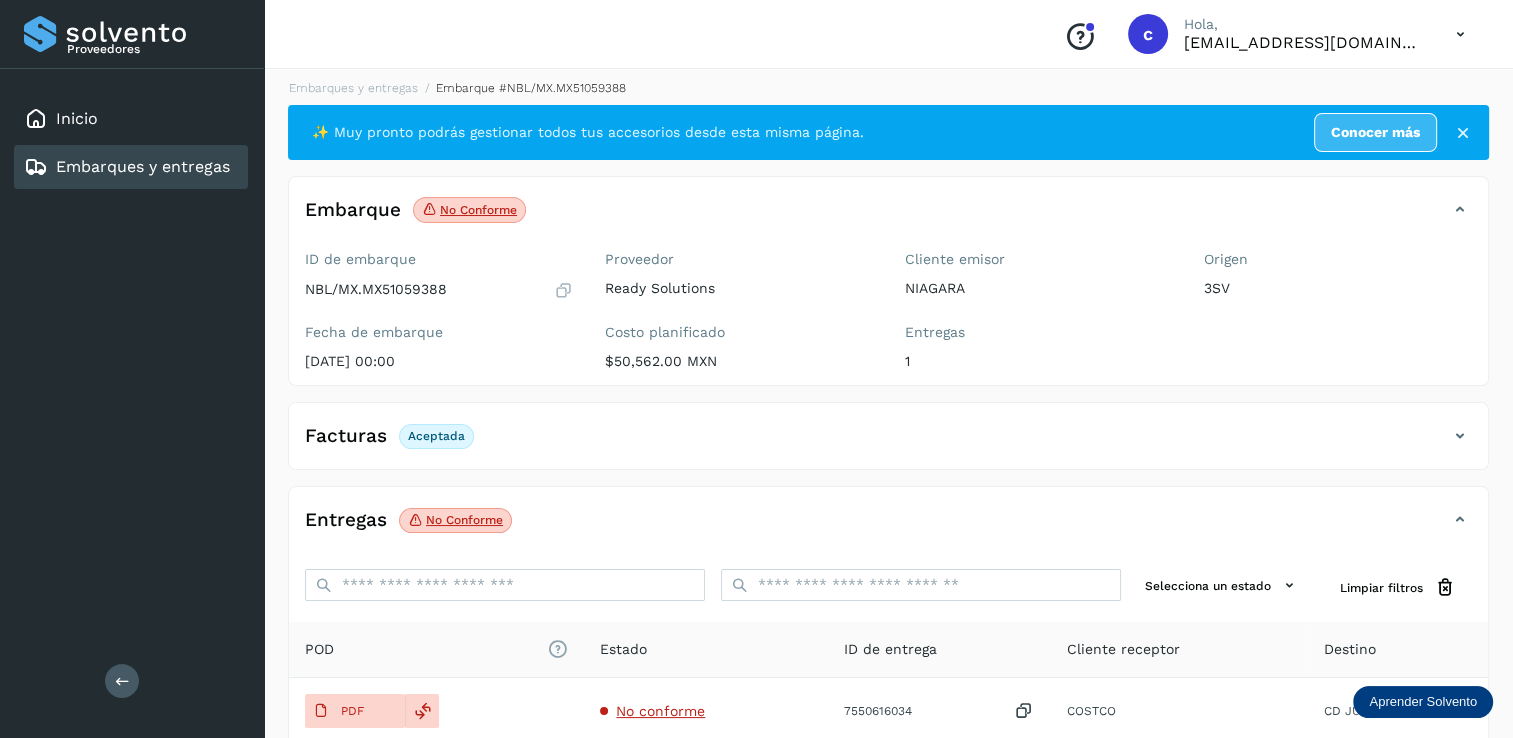 click on "Embarques y entregas" at bounding box center [143, 166] 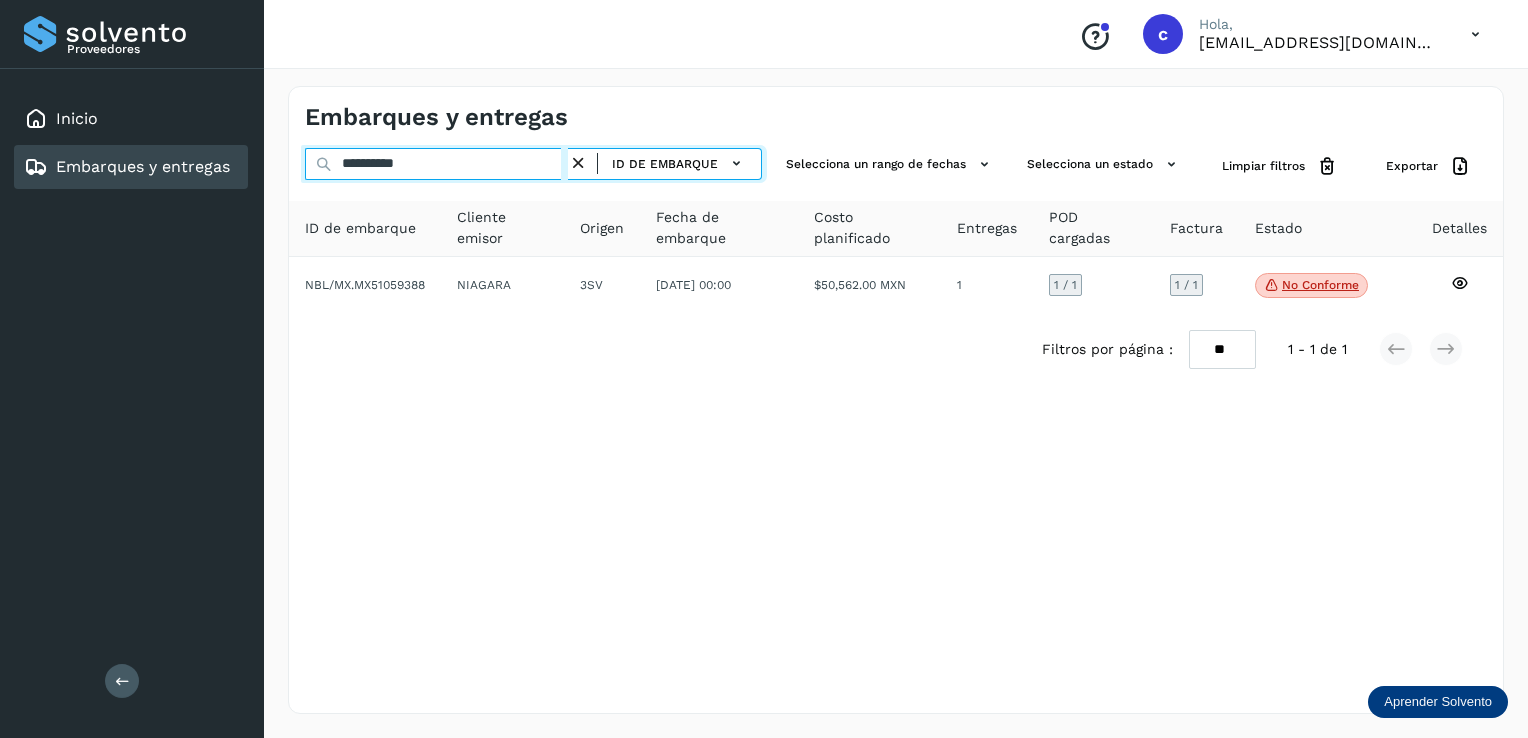 click on "**********" at bounding box center (436, 164) 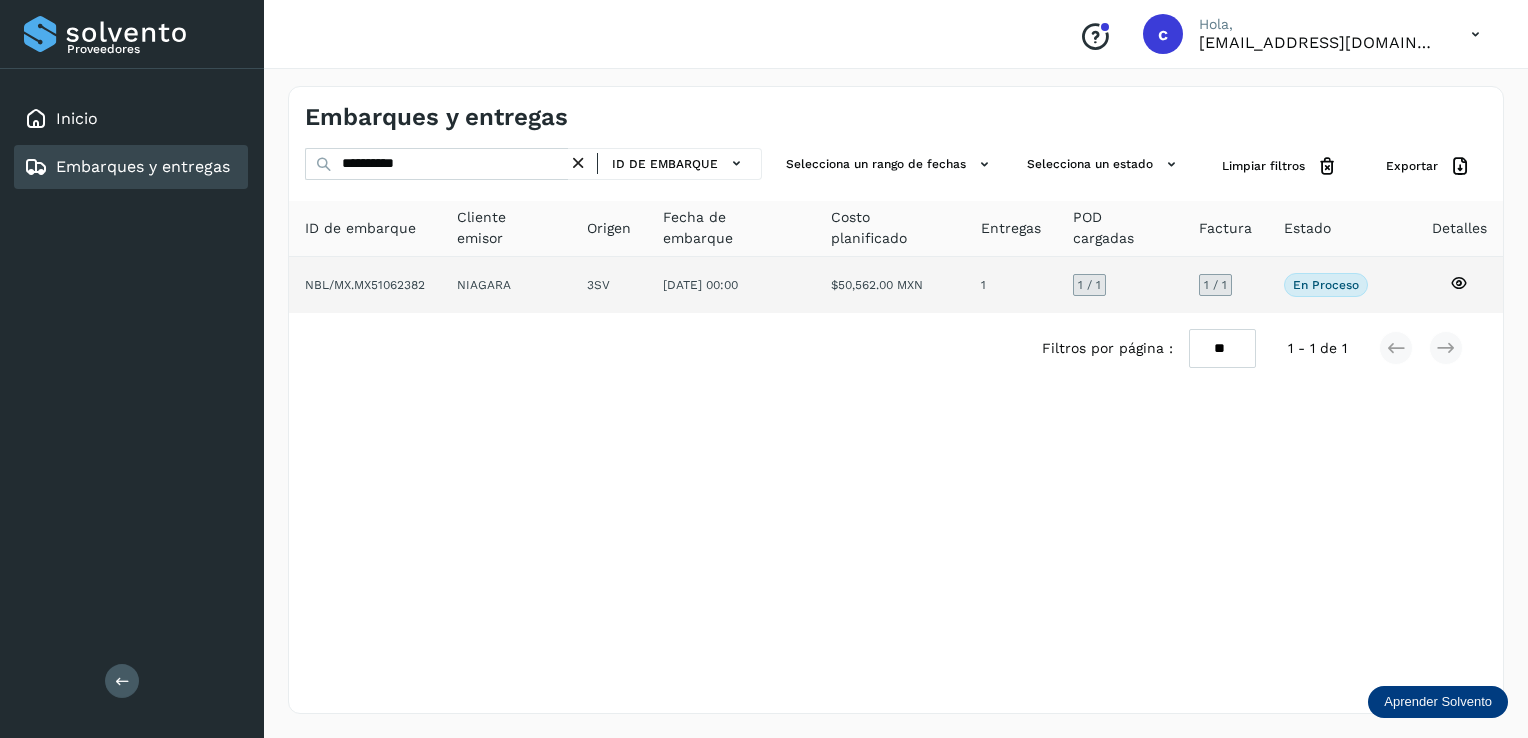 click 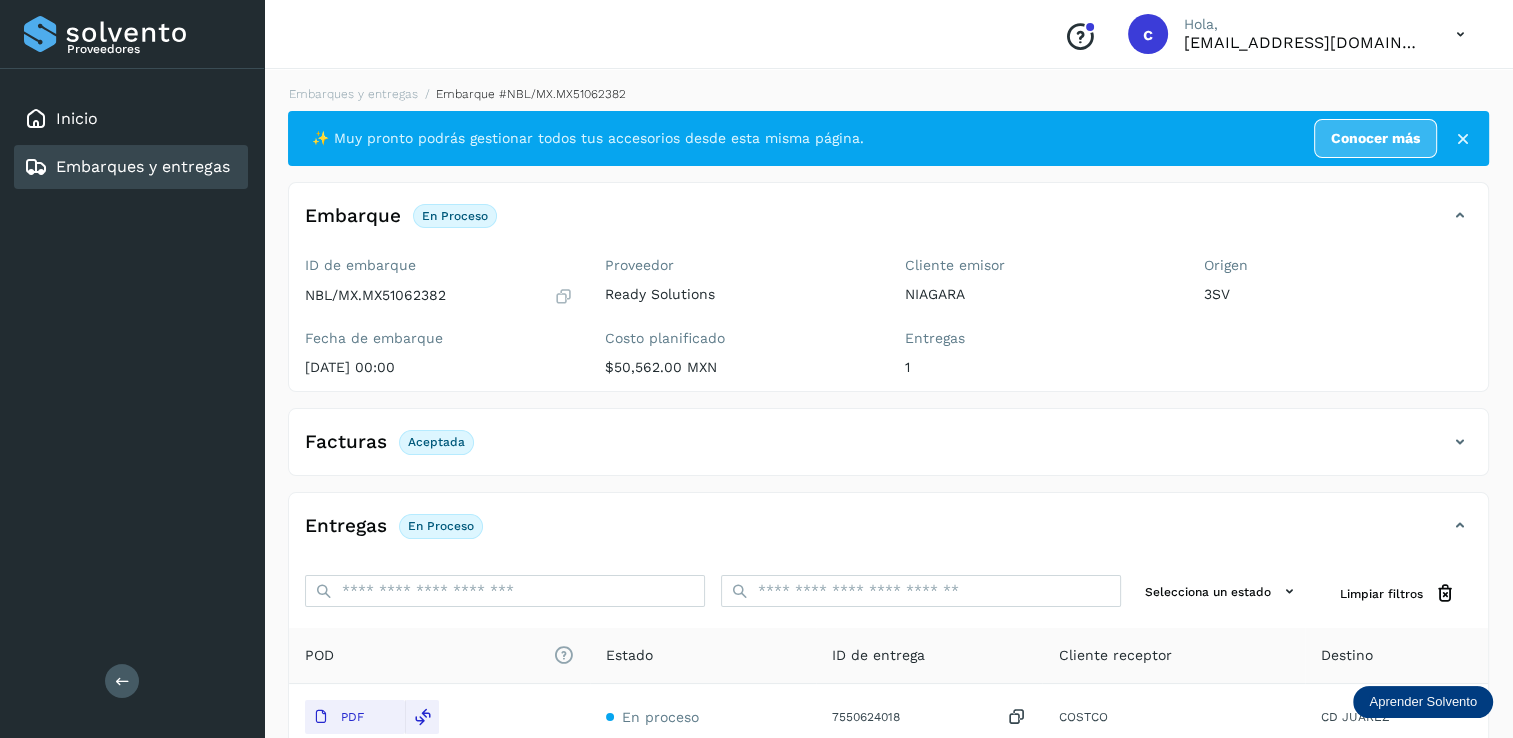 scroll, scrollTop: 0, scrollLeft: 0, axis: both 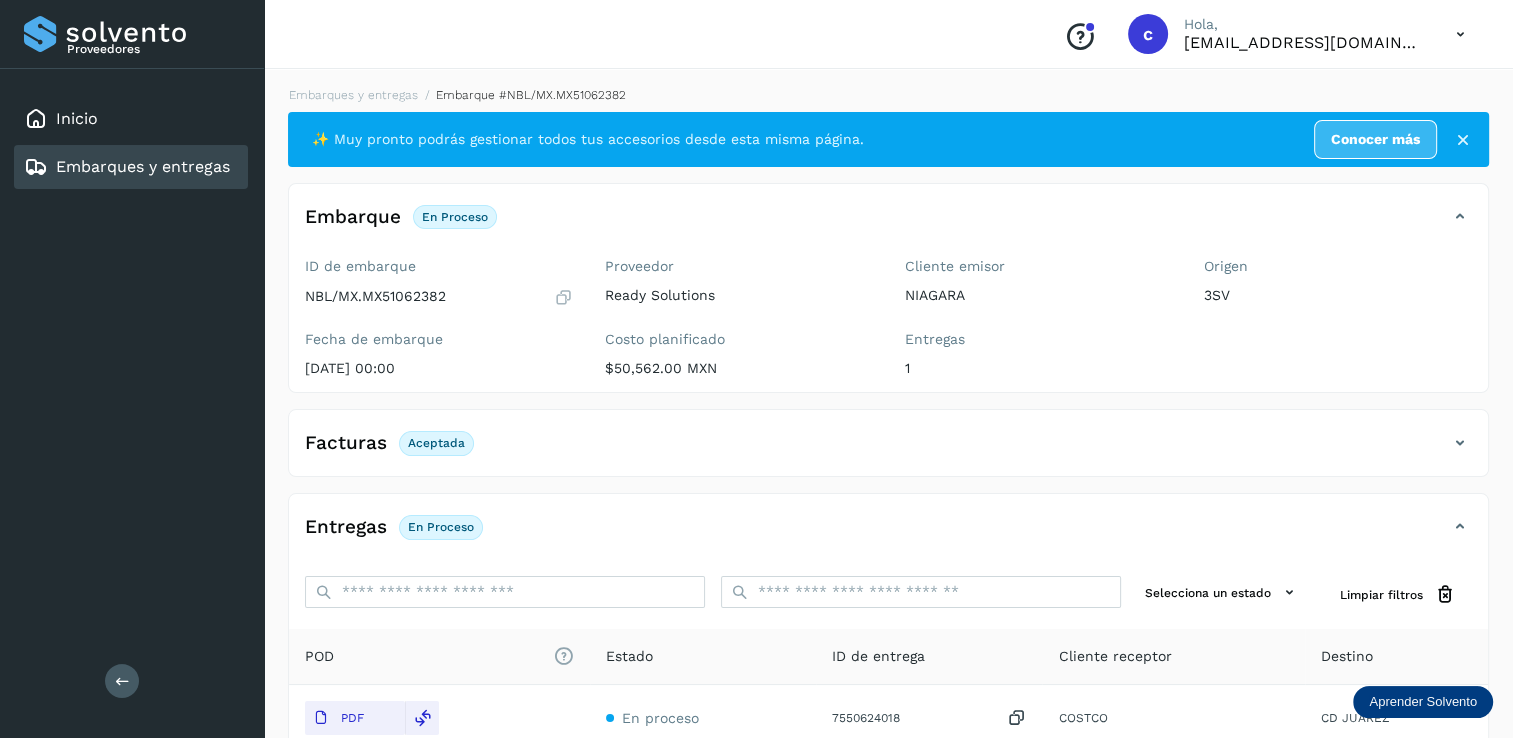 click on "Embarques y entregas" at bounding box center [127, 167] 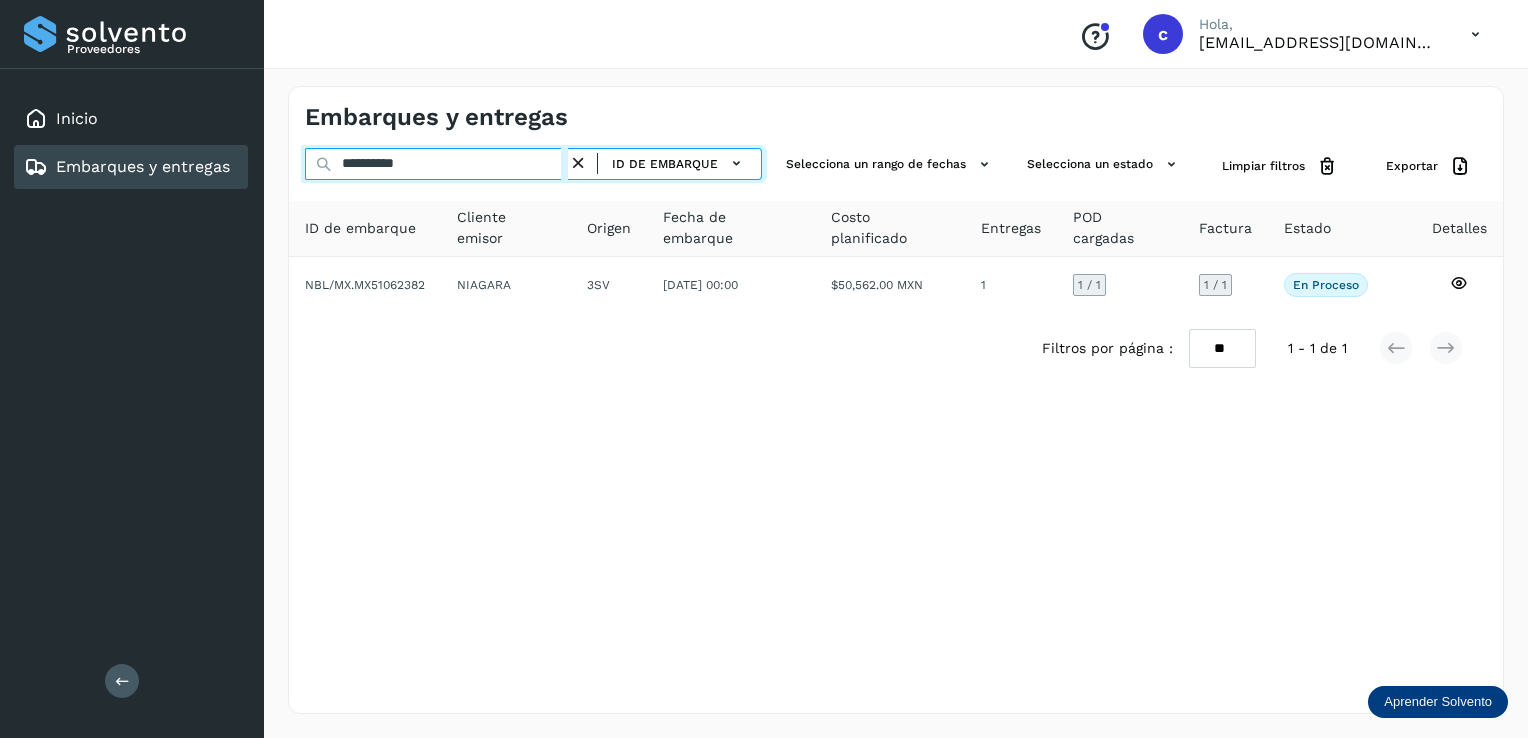 click on "**********" at bounding box center (436, 164) 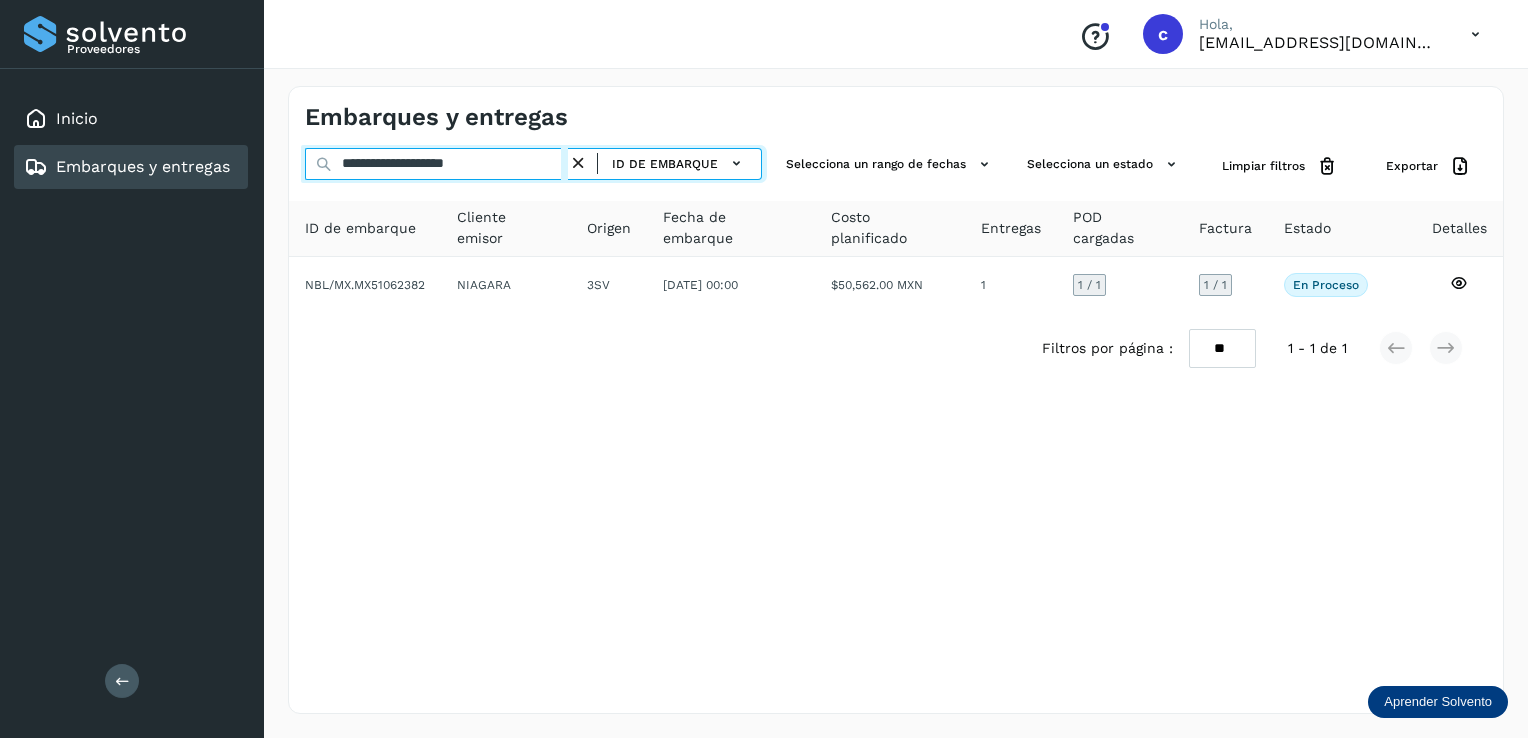 click on "**********" at bounding box center (436, 164) 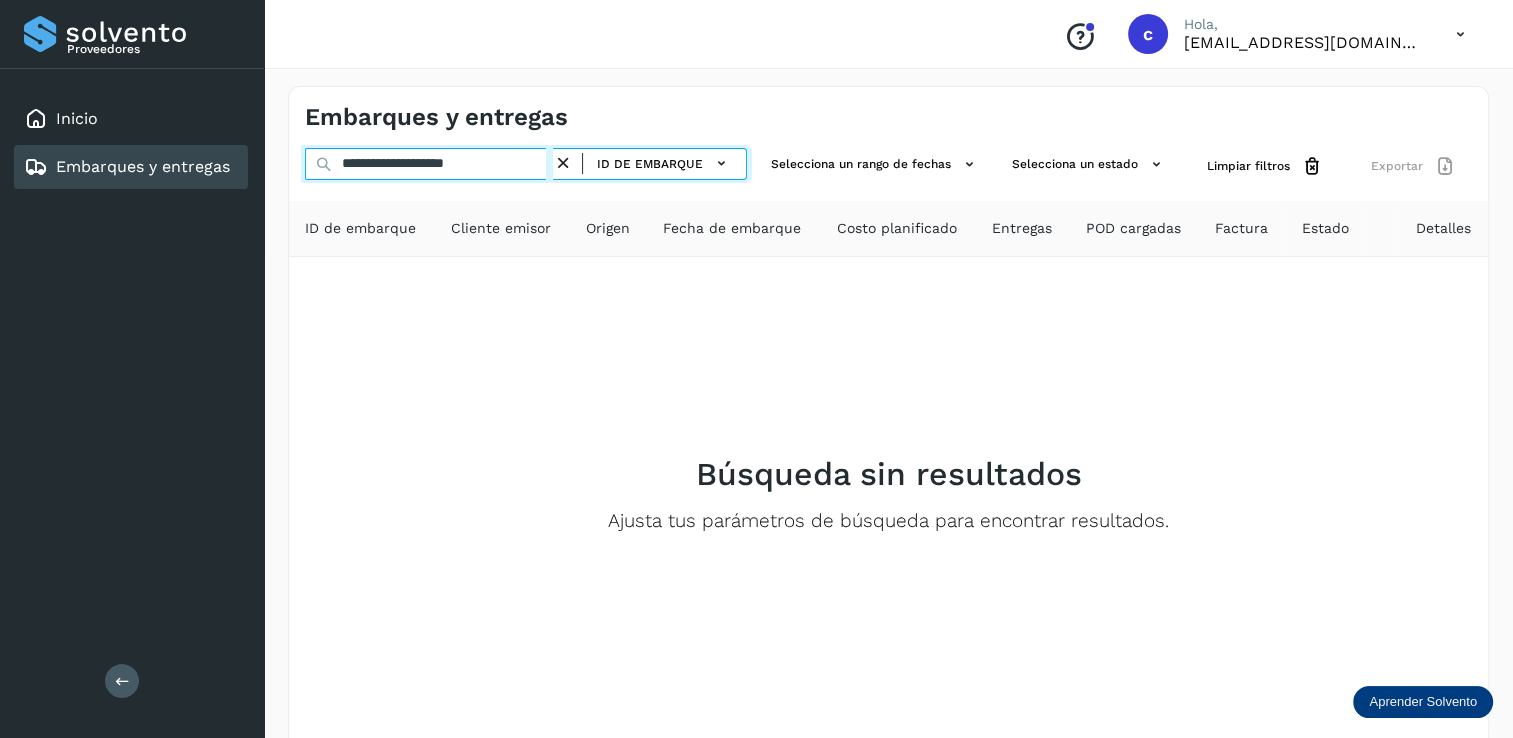 click on "**********" at bounding box center [429, 164] 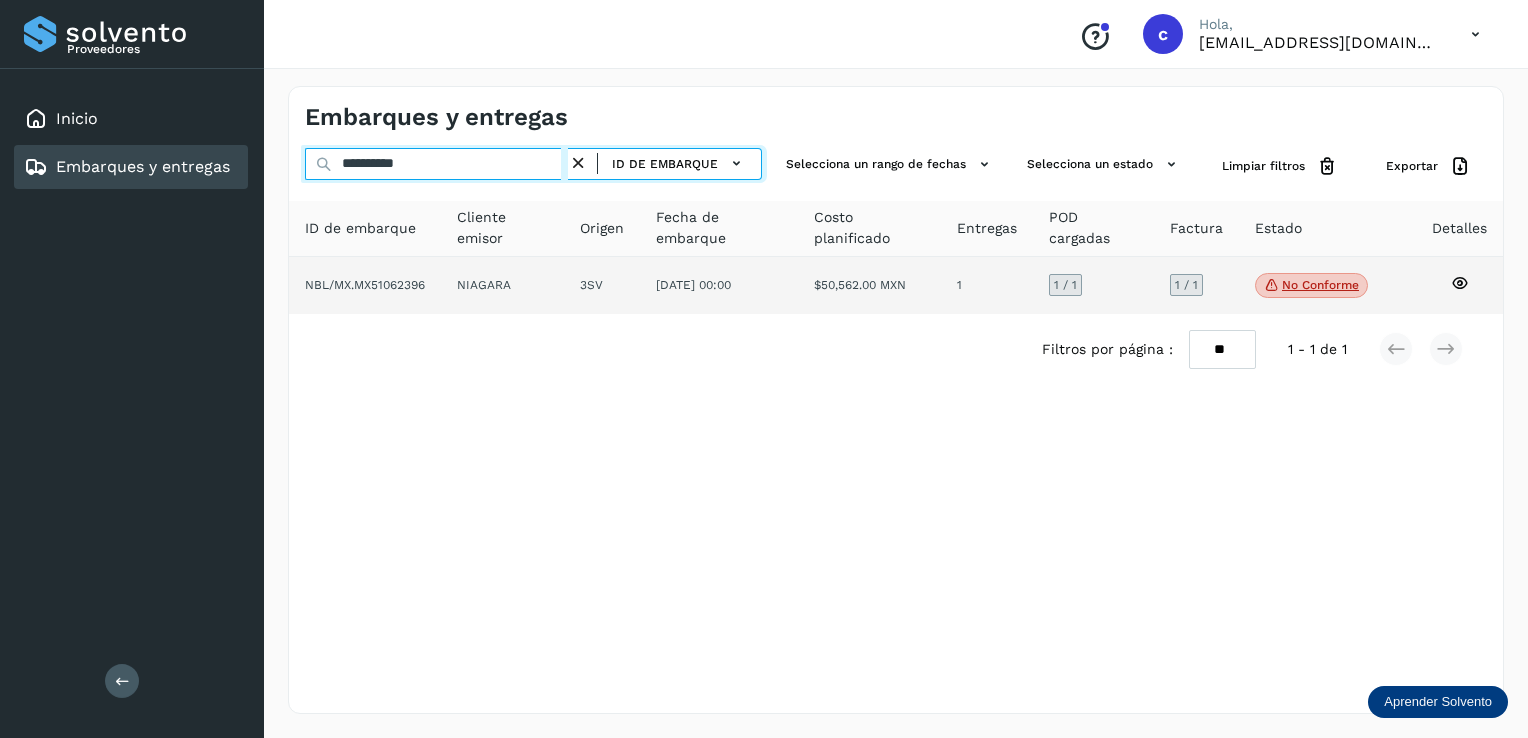 type on "**********" 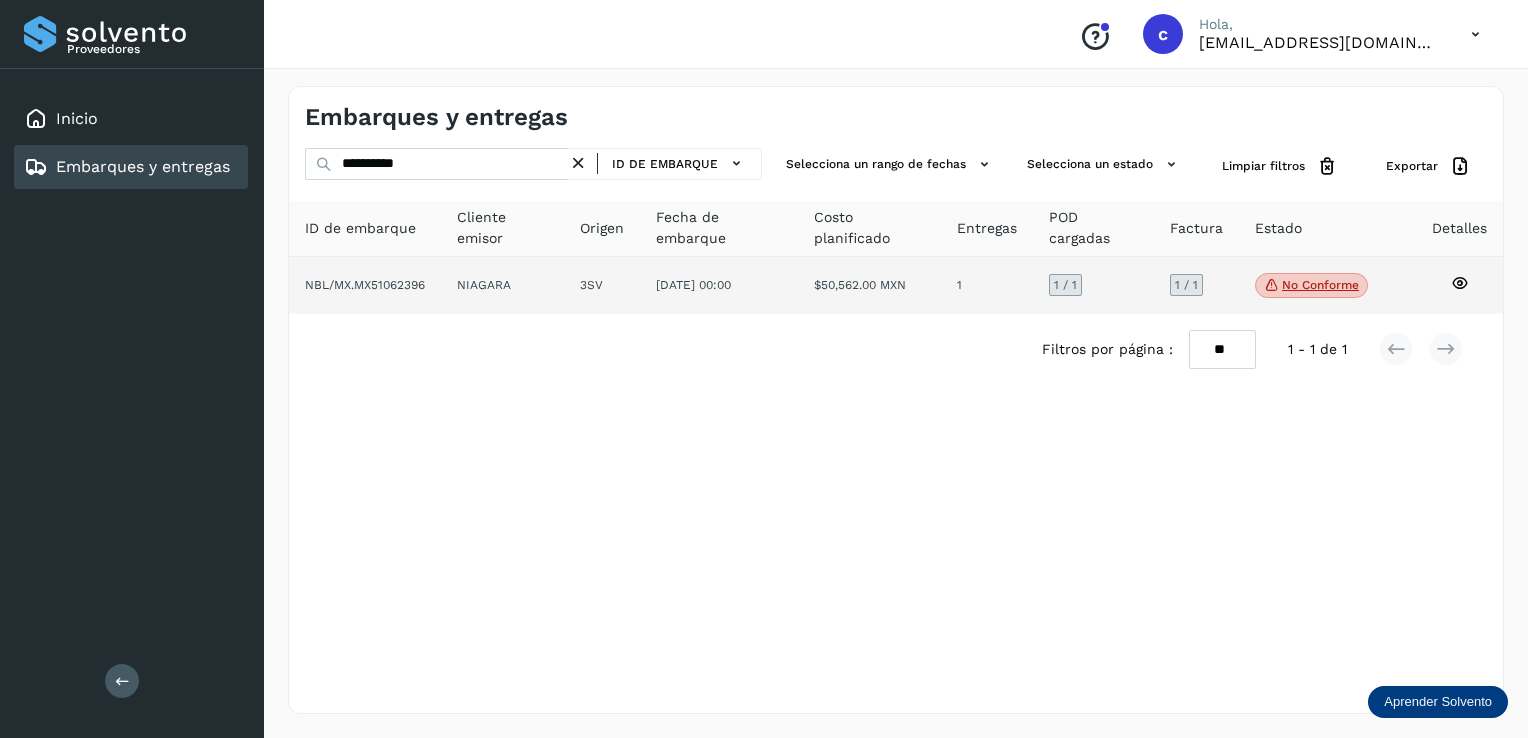 click 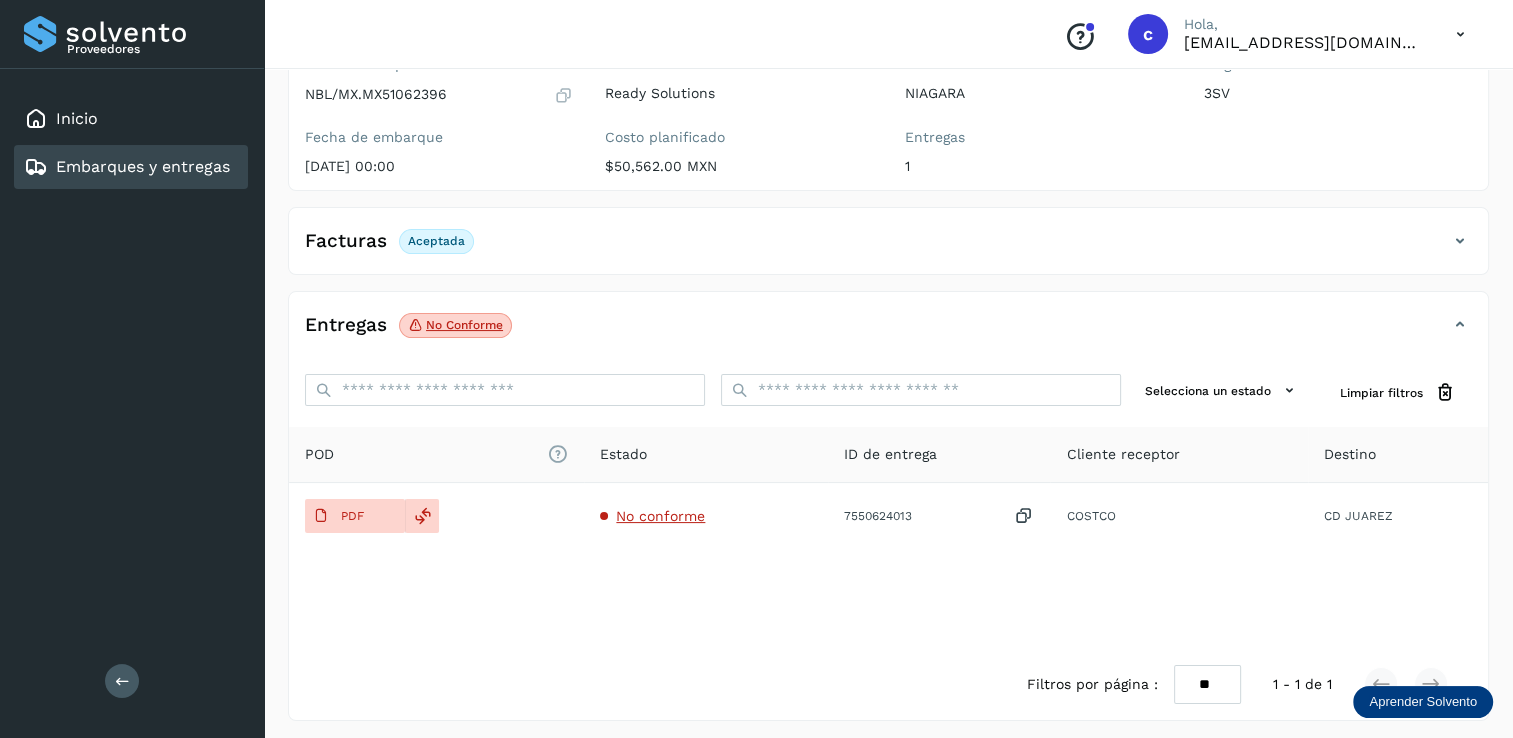 scroll, scrollTop: 207, scrollLeft: 0, axis: vertical 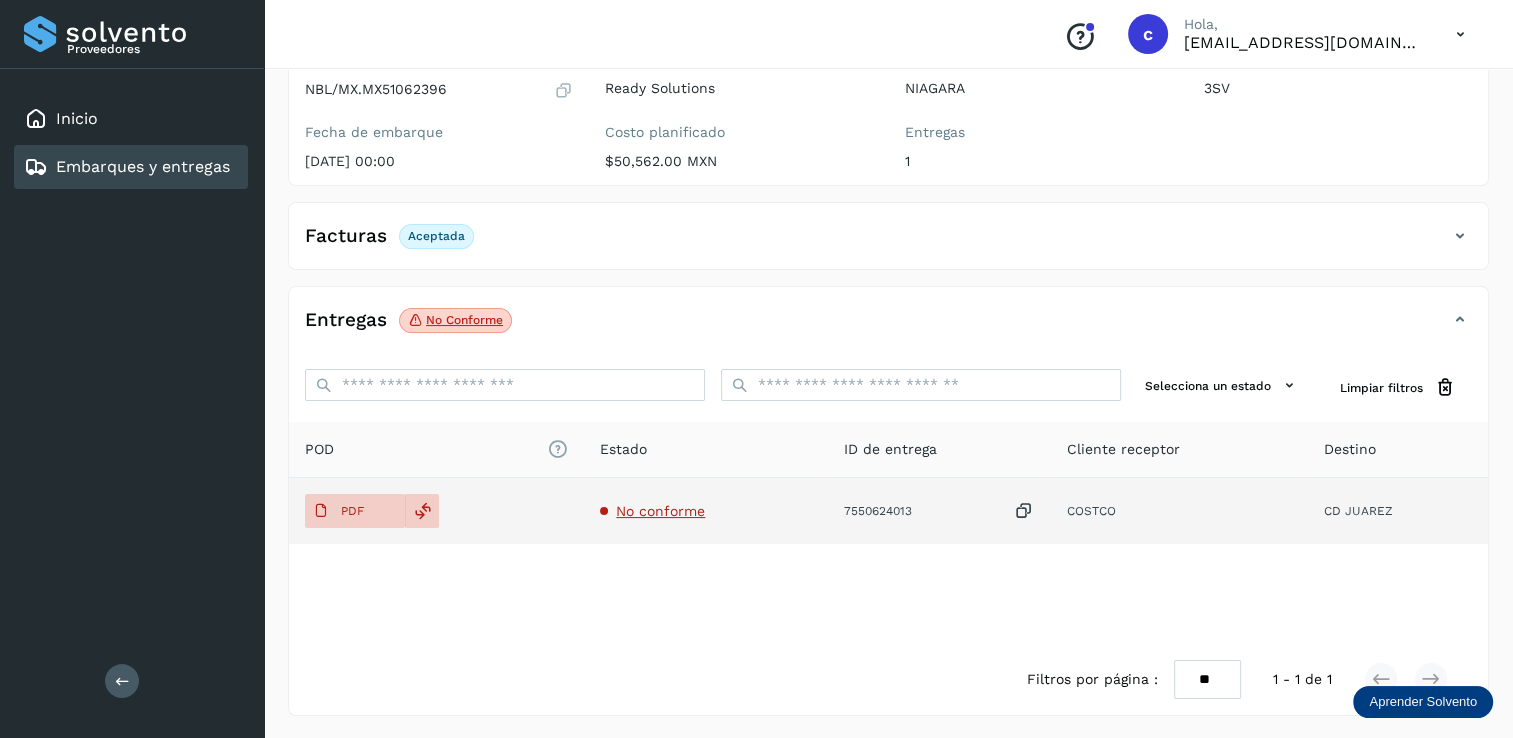 click on "No conforme" at bounding box center (660, 511) 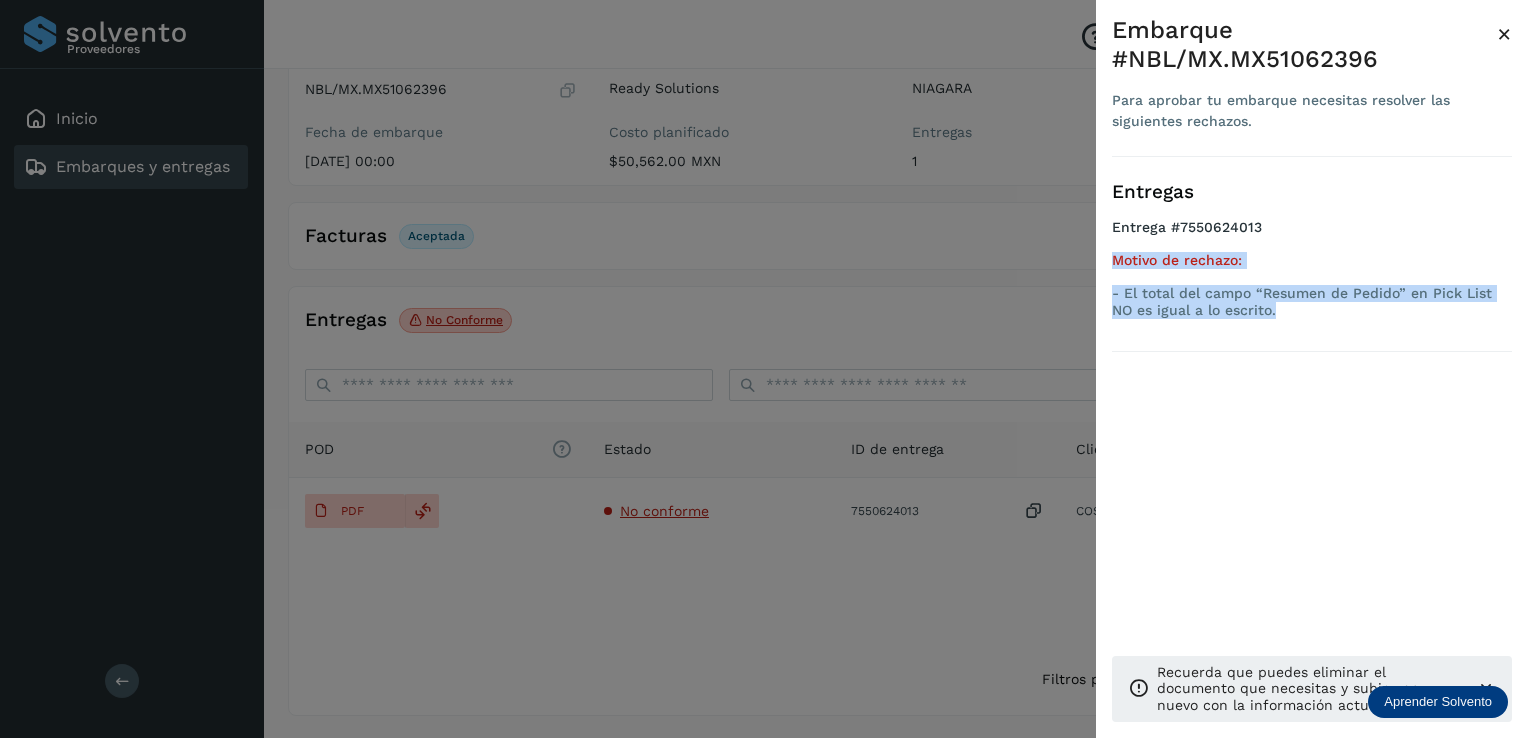 drag, startPoint x: 1300, startPoint y: 316, endPoint x: 1104, endPoint y: 259, distance: 204.12006 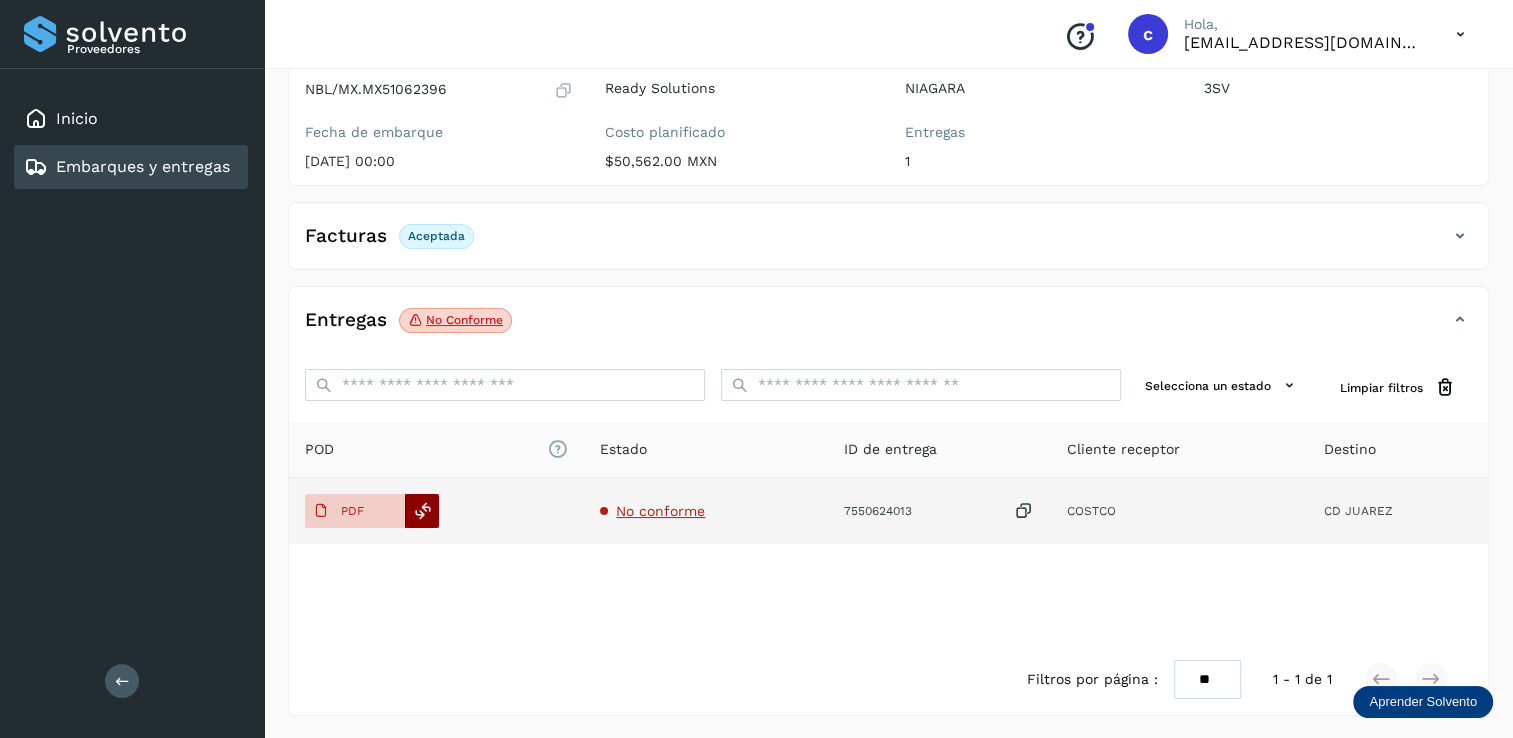 click 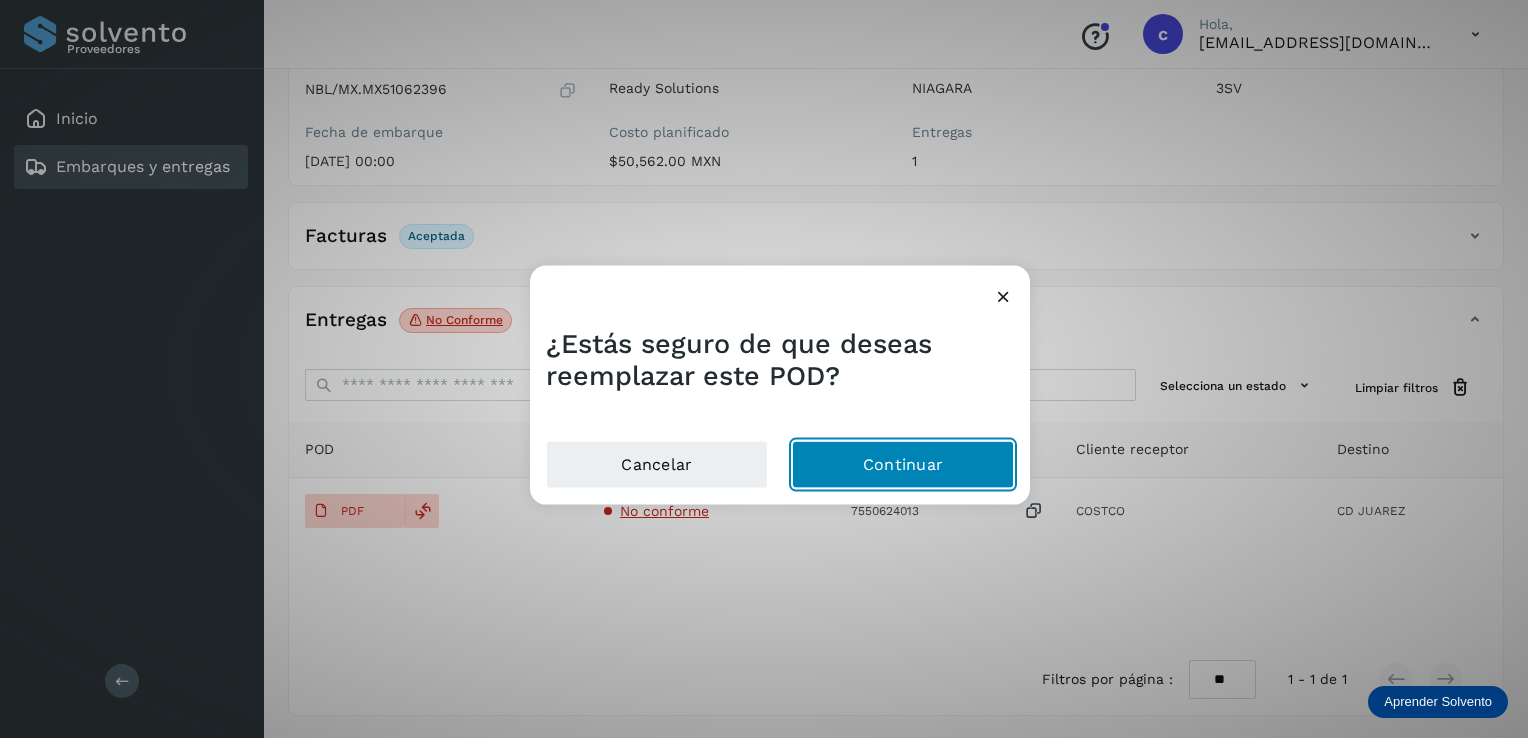 click on "Continuar" 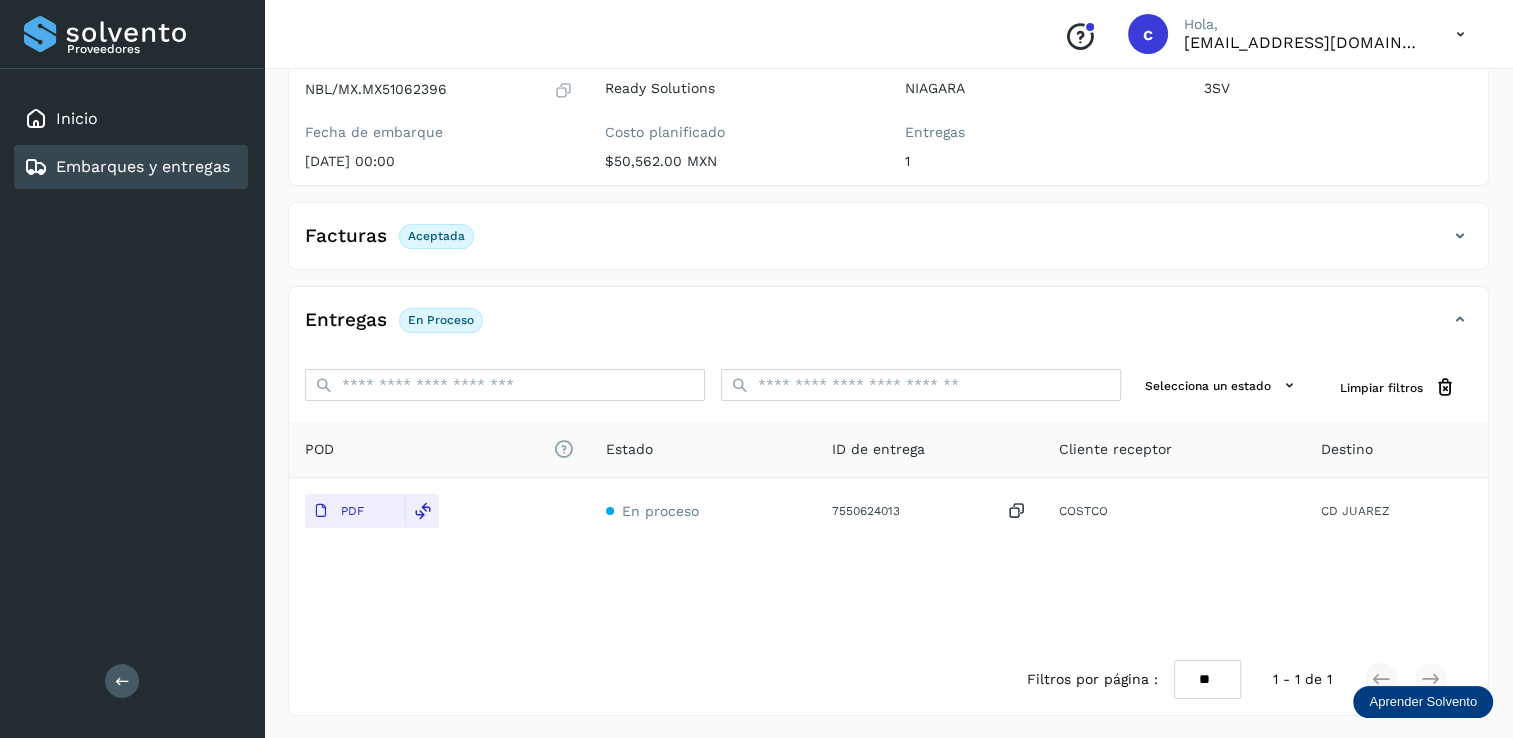 click on "Entregas En proceso" 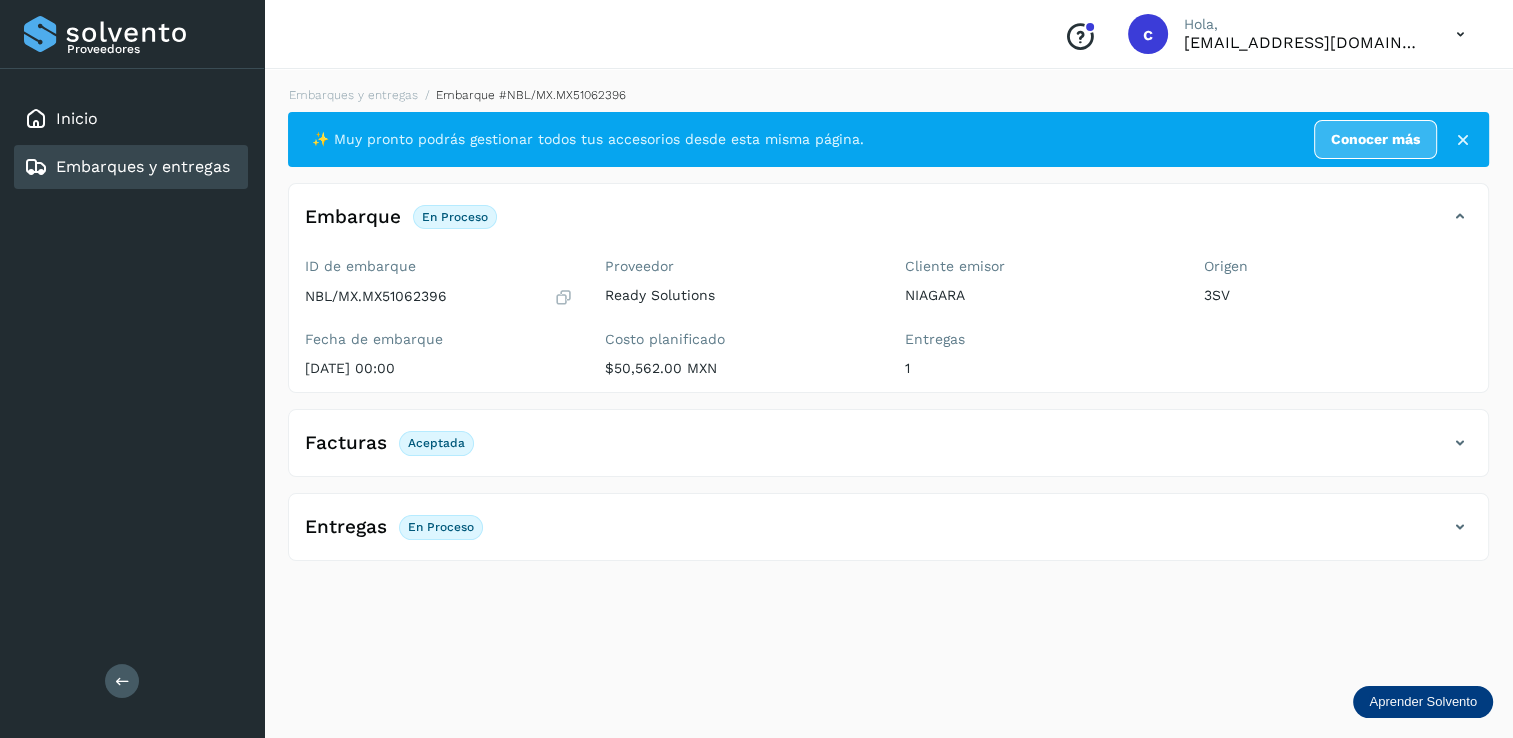 scroll, scrollTop: 0, scrollLeft: 0, axis: both 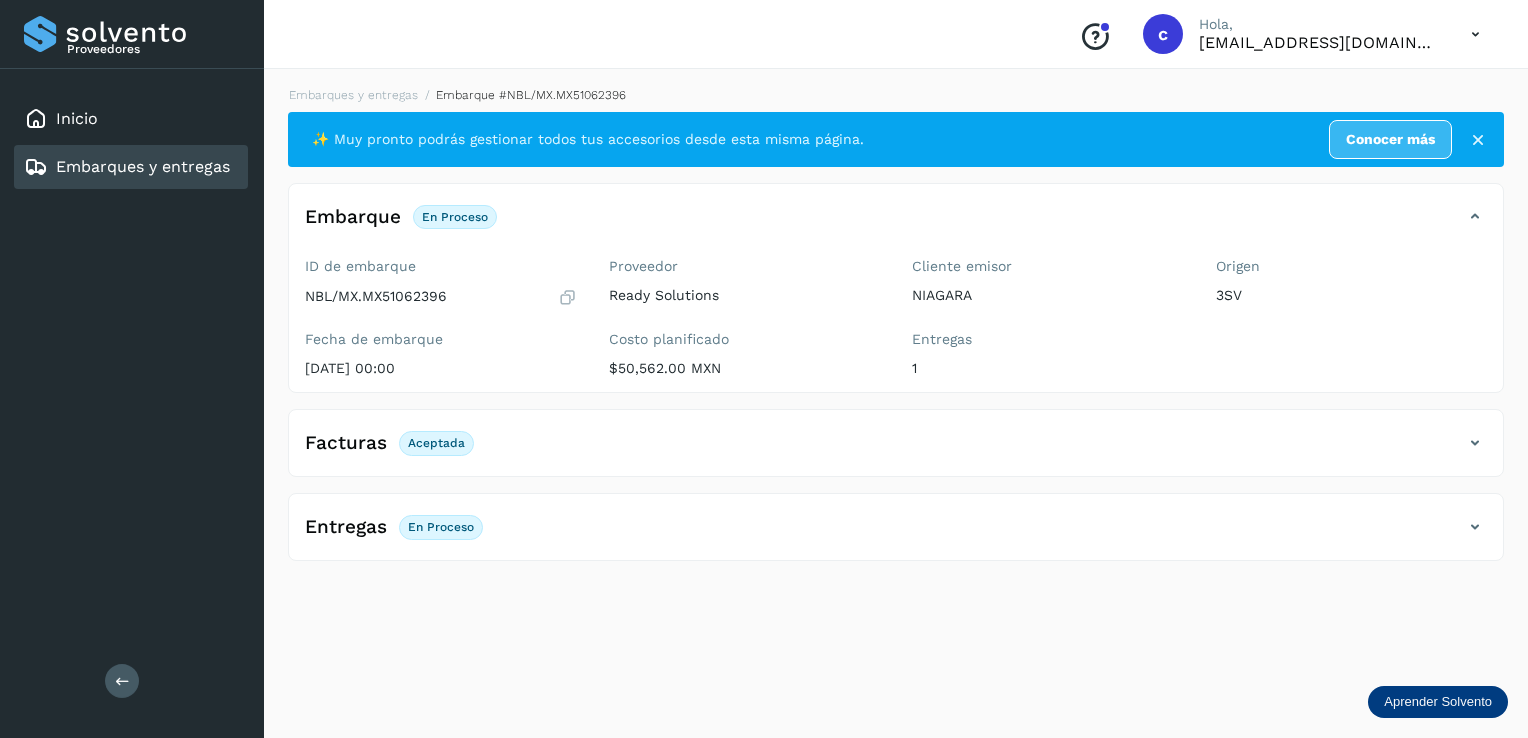 click on "Embarques y entregas" 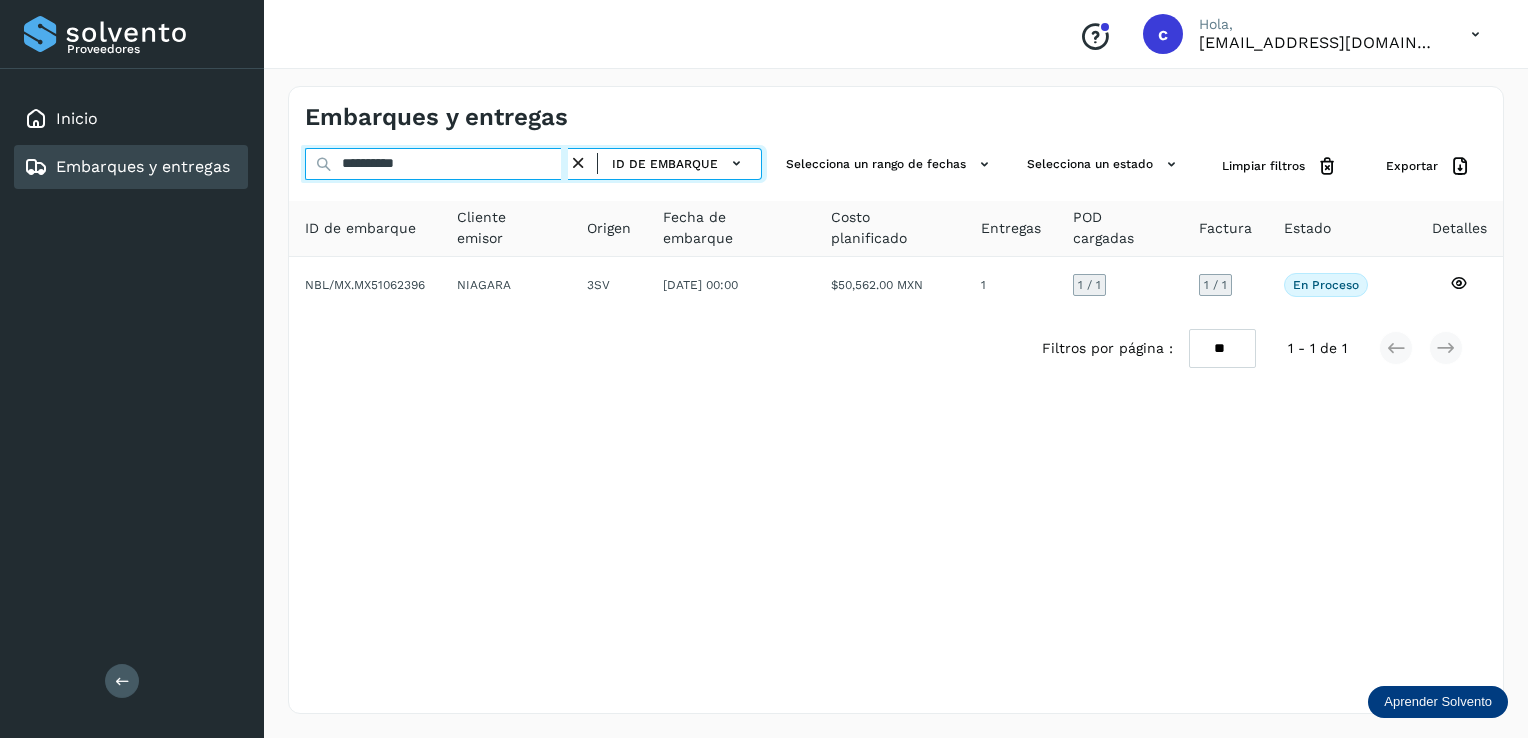 click on "**********" at bounding box center (436, 164) 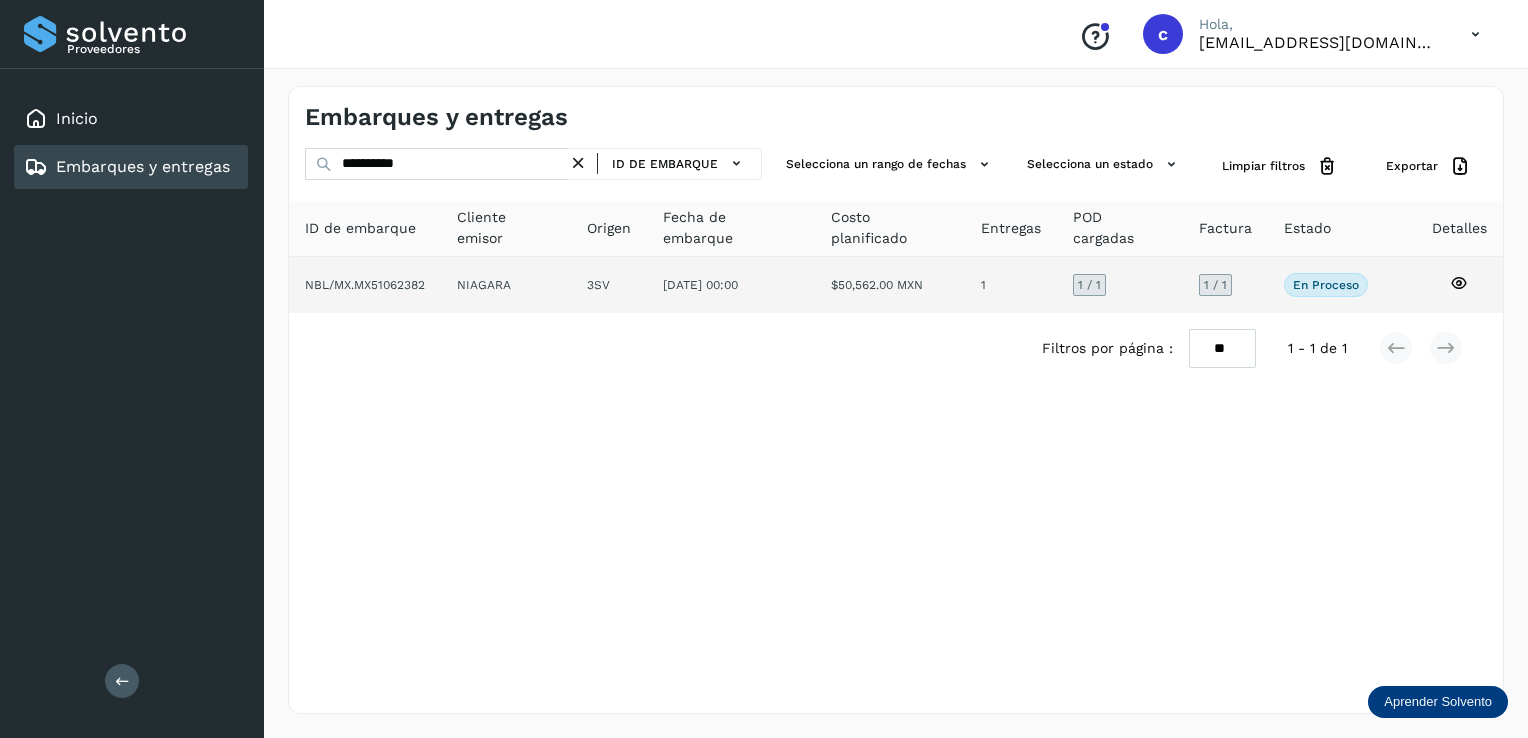 click 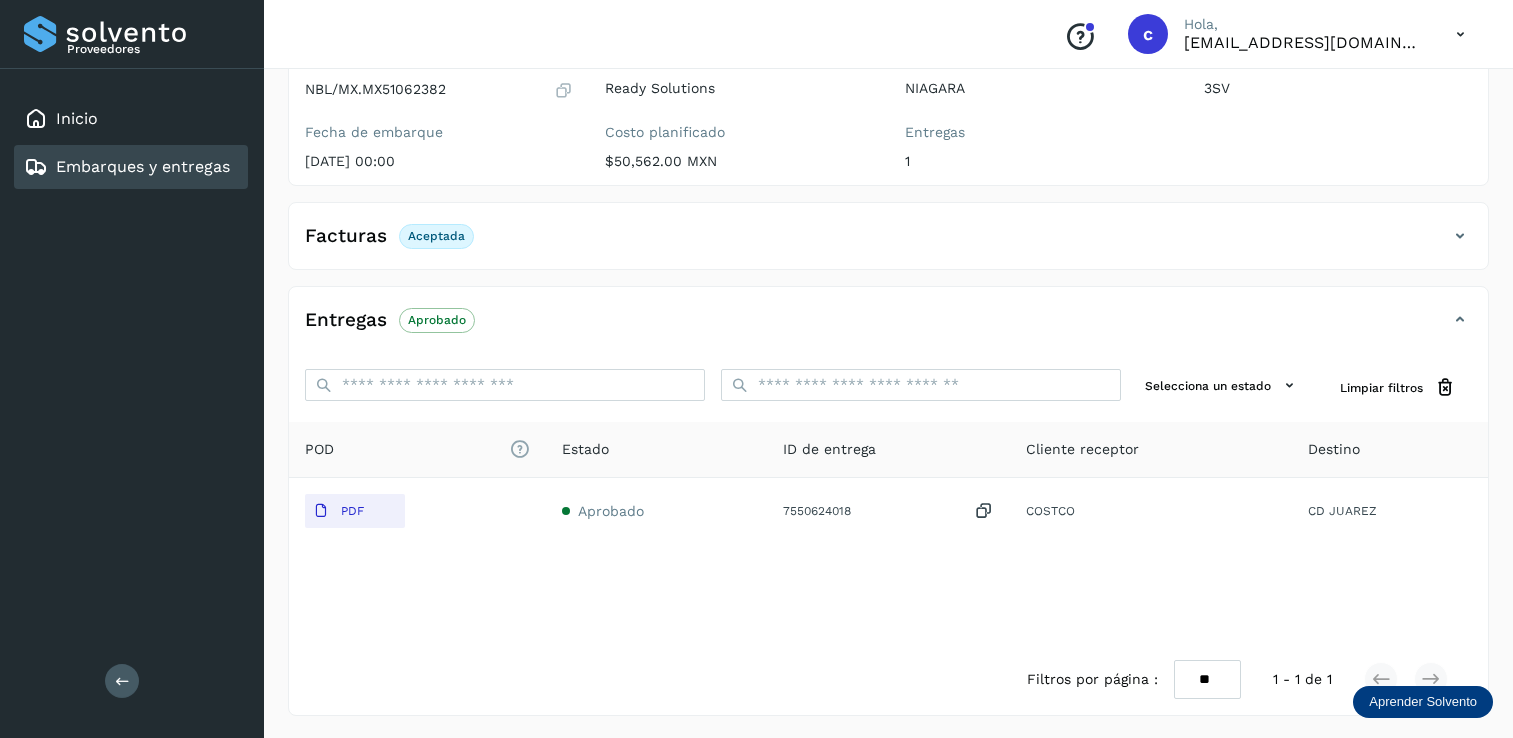 scroll, scrollTop: 207, scrollLeft: 0, axis: vertical 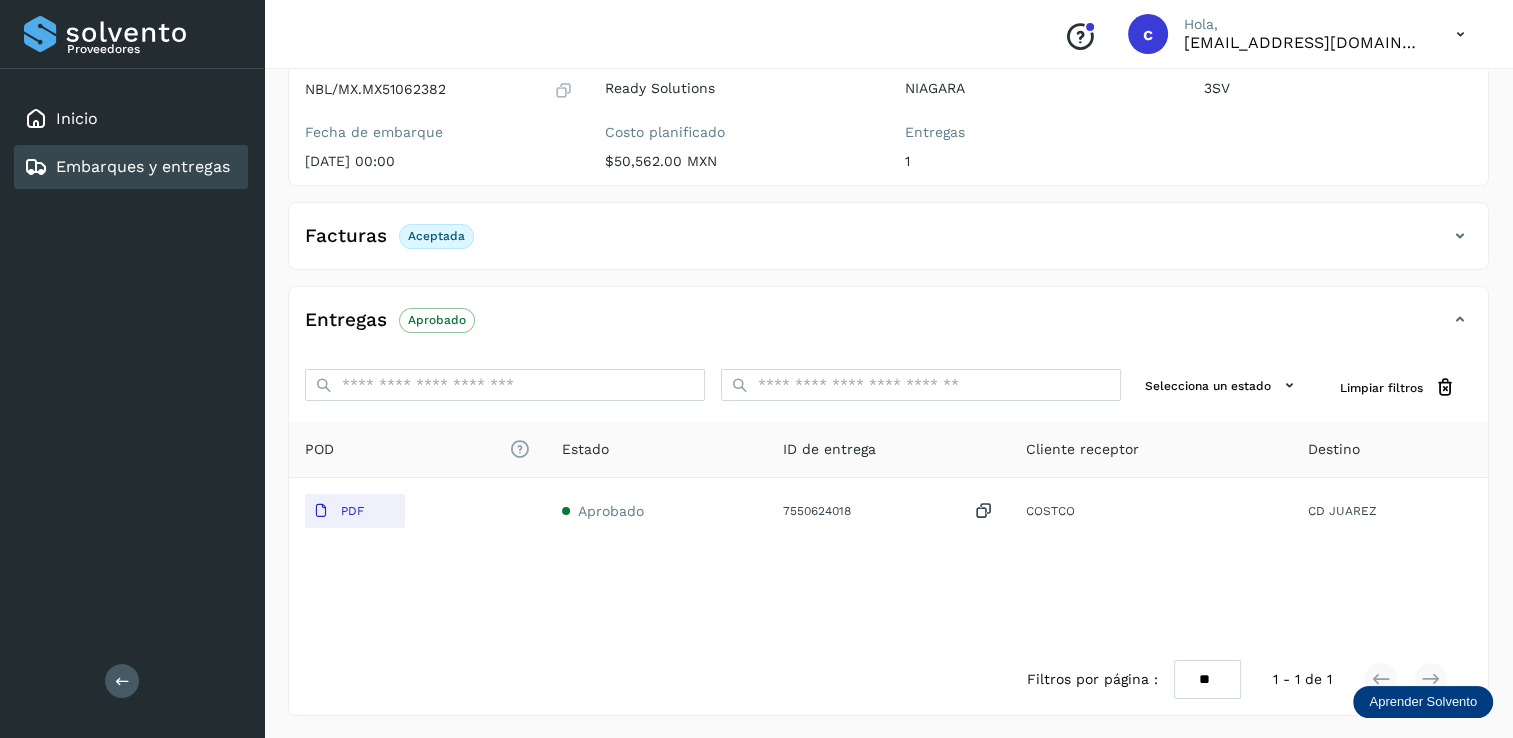 click on "Embarques y entregas" at bounding box center (127, 167) 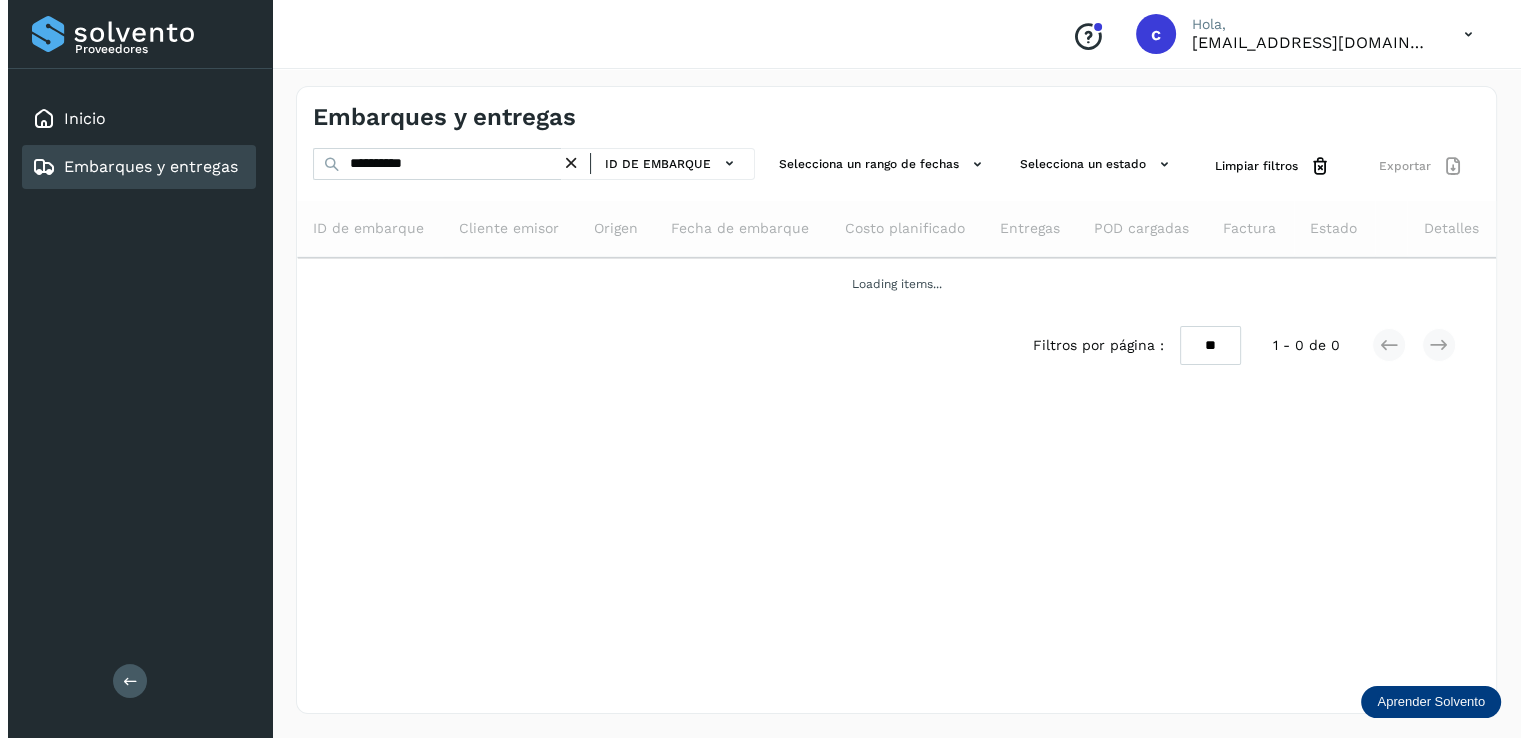 scroll, scrollTop: 0, scrollLeft: 0, axis: both 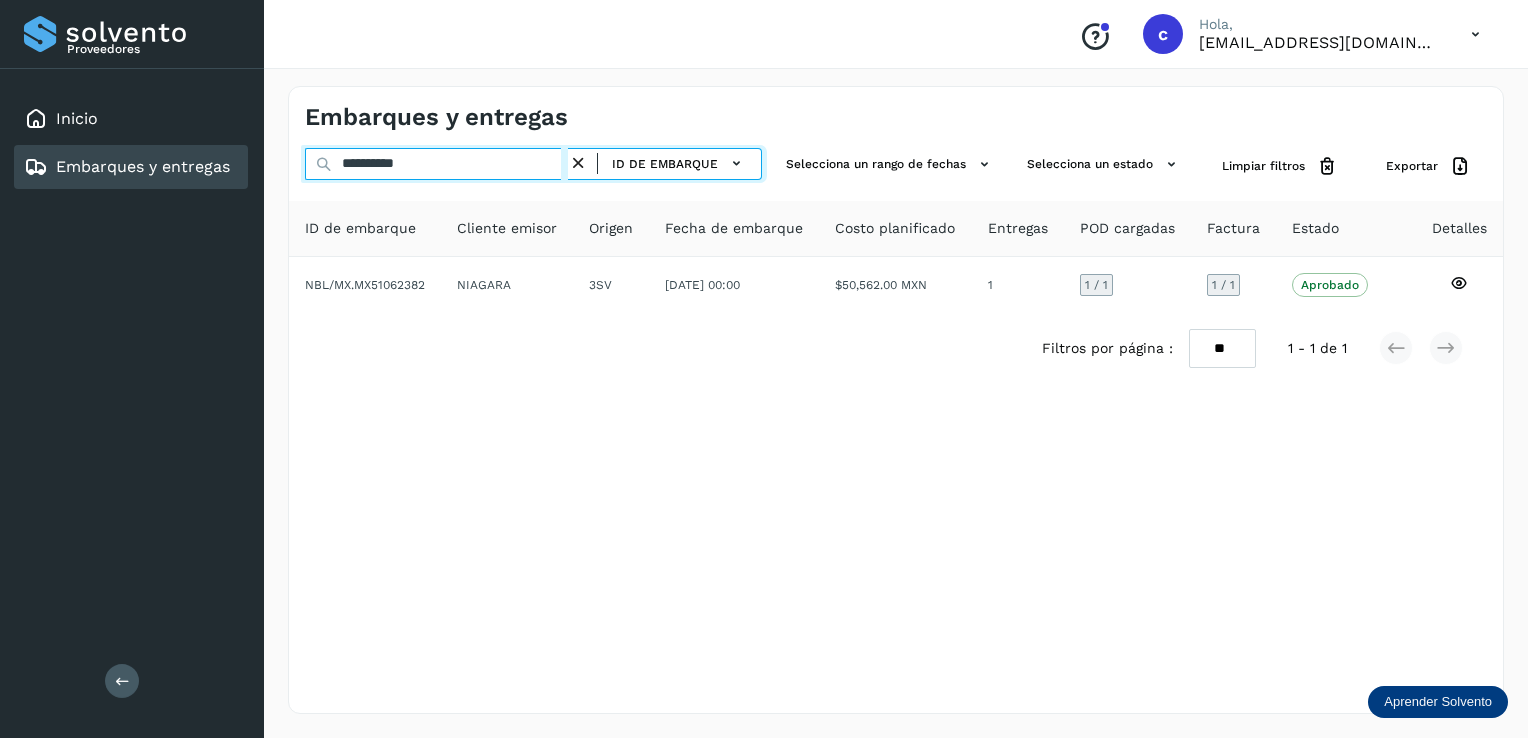 click on "**********" at bounding box center (436, 164) 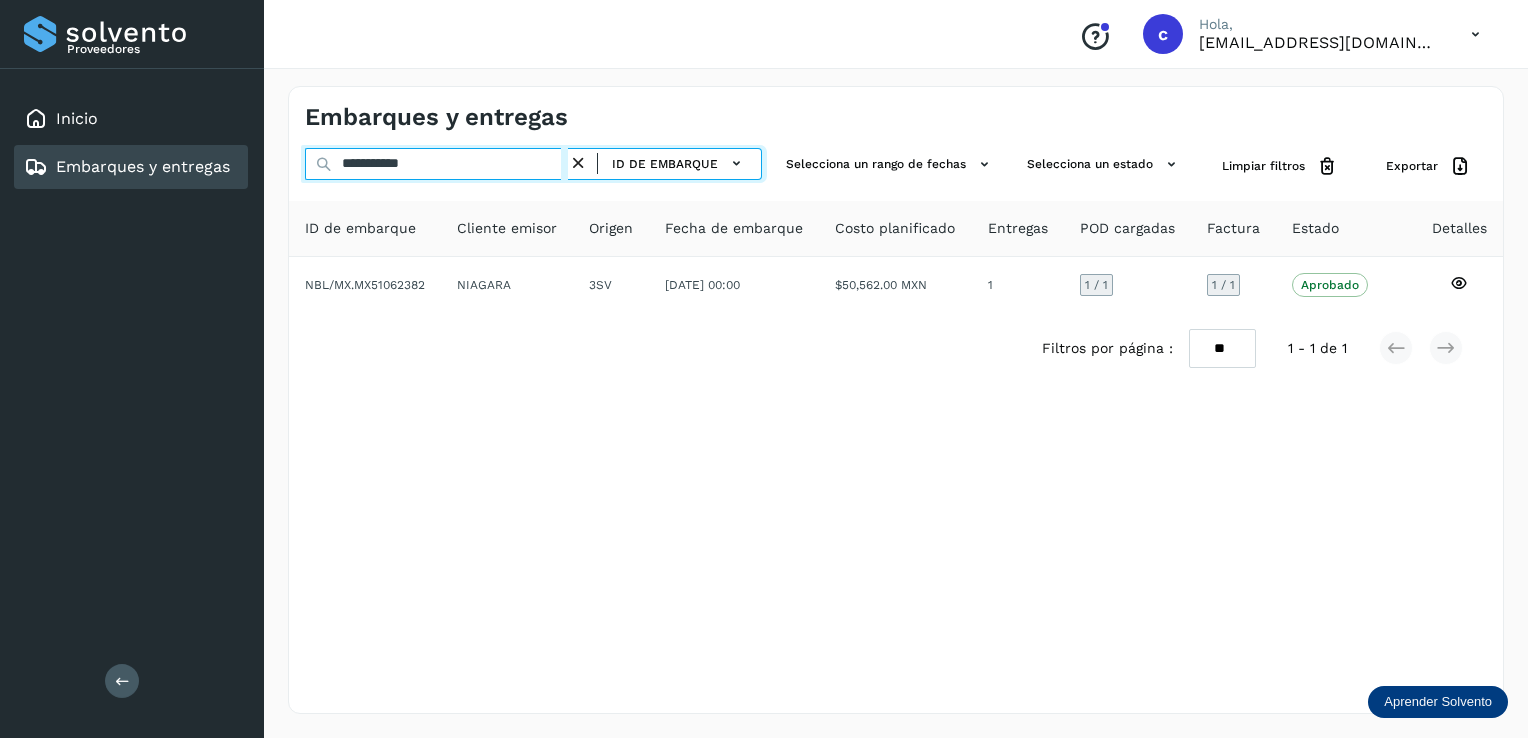 click on "**********" at bounding box center (436, 164) 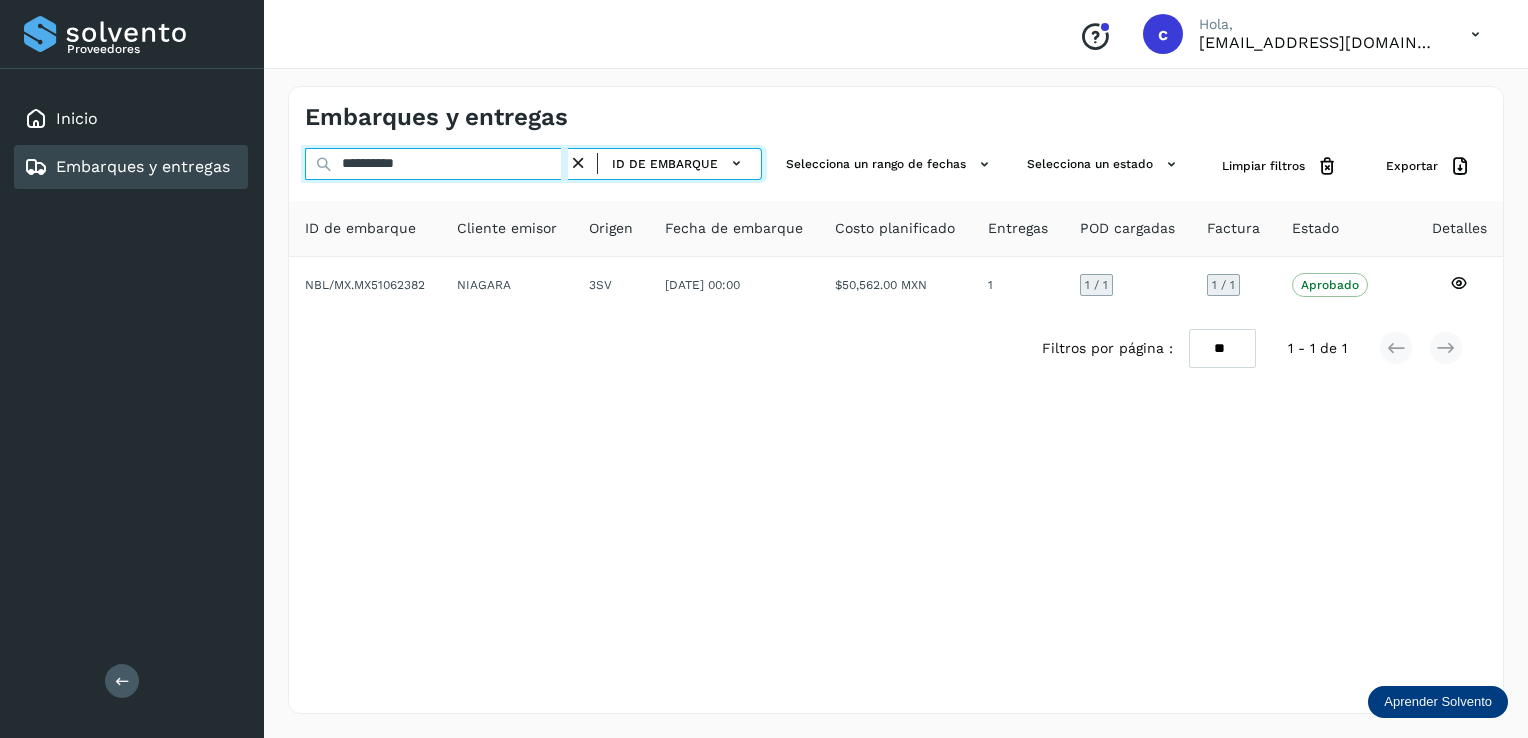 click on "**********" at bounding box center (436, 164) 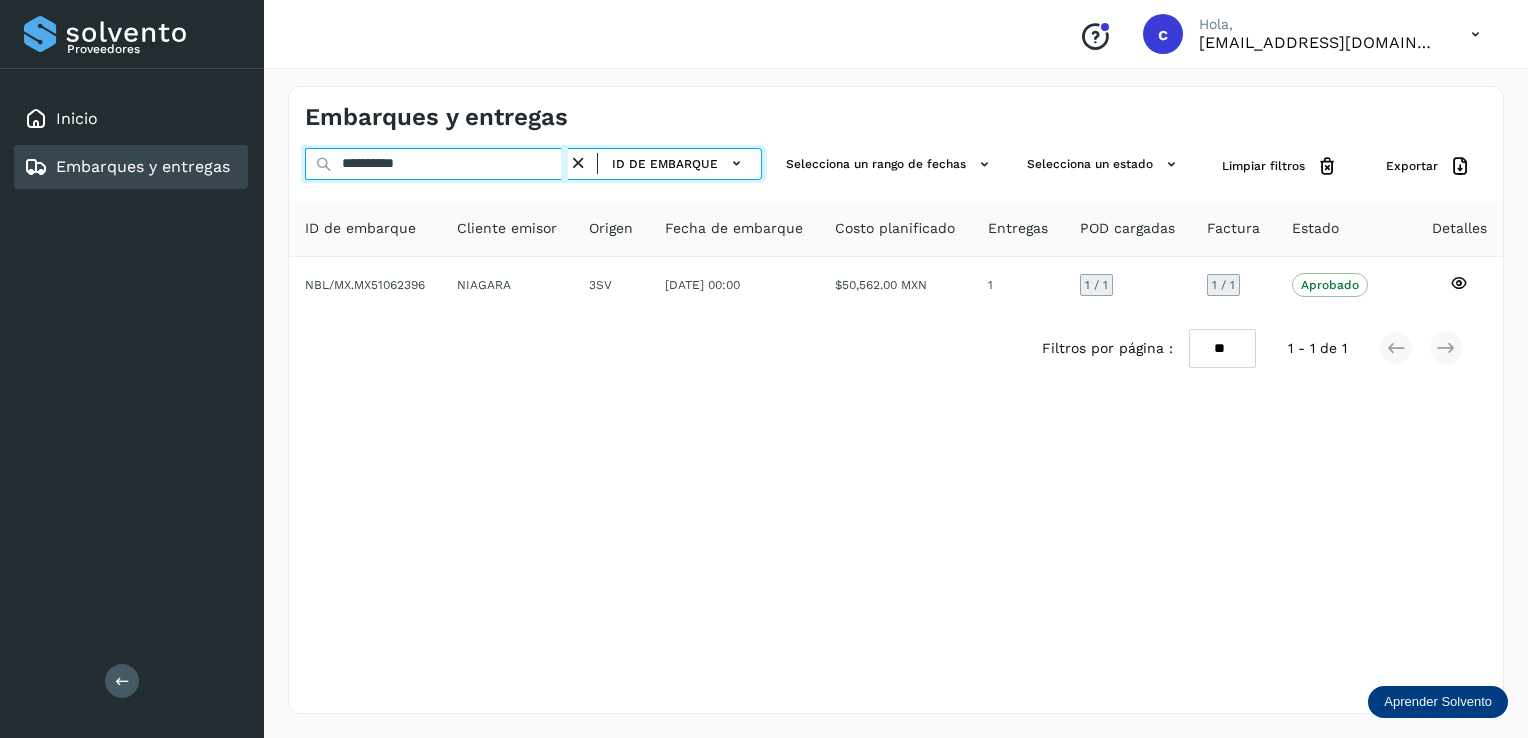 type on "**********" 